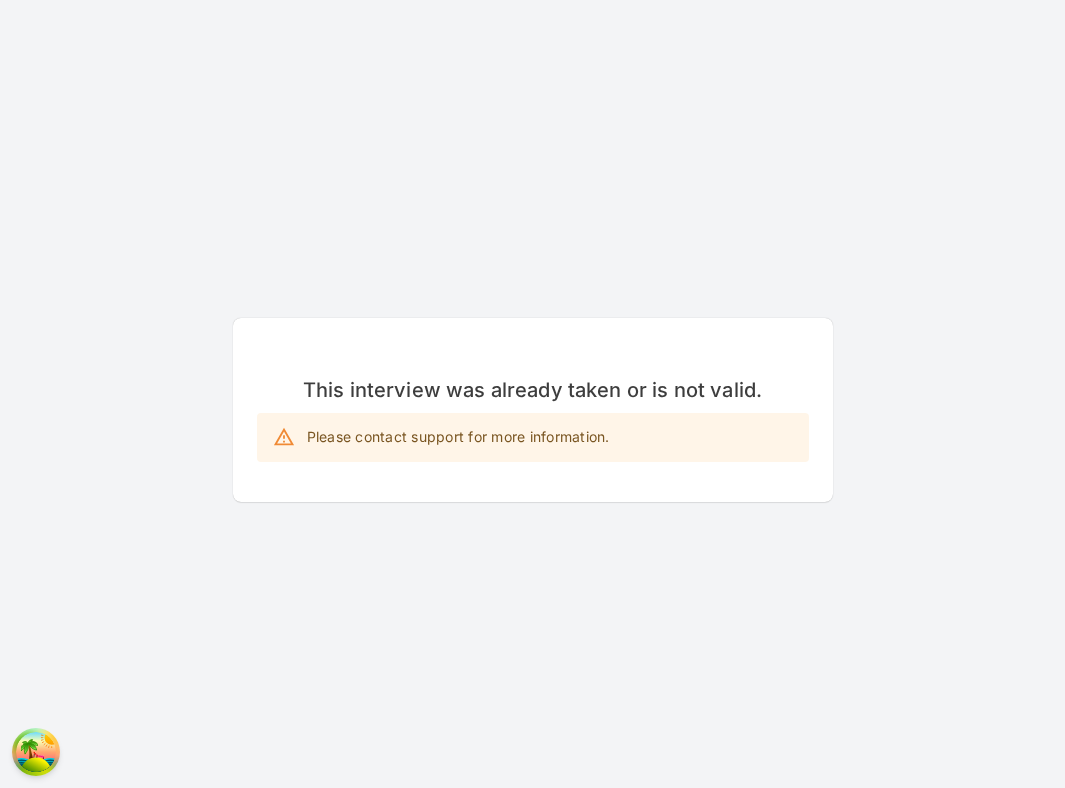 scroll, scrollTop: 0, scrollLeft: 0, axis: both 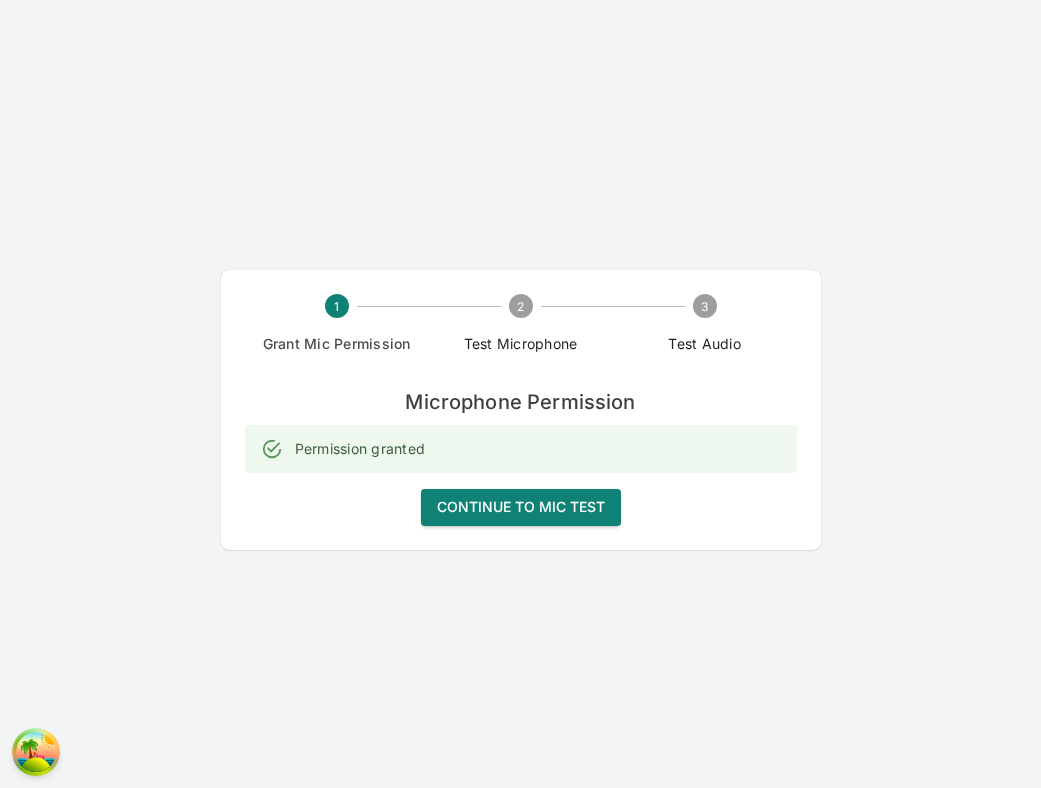 click on "Continue to Mic Test" at bounding box center (521, 507) 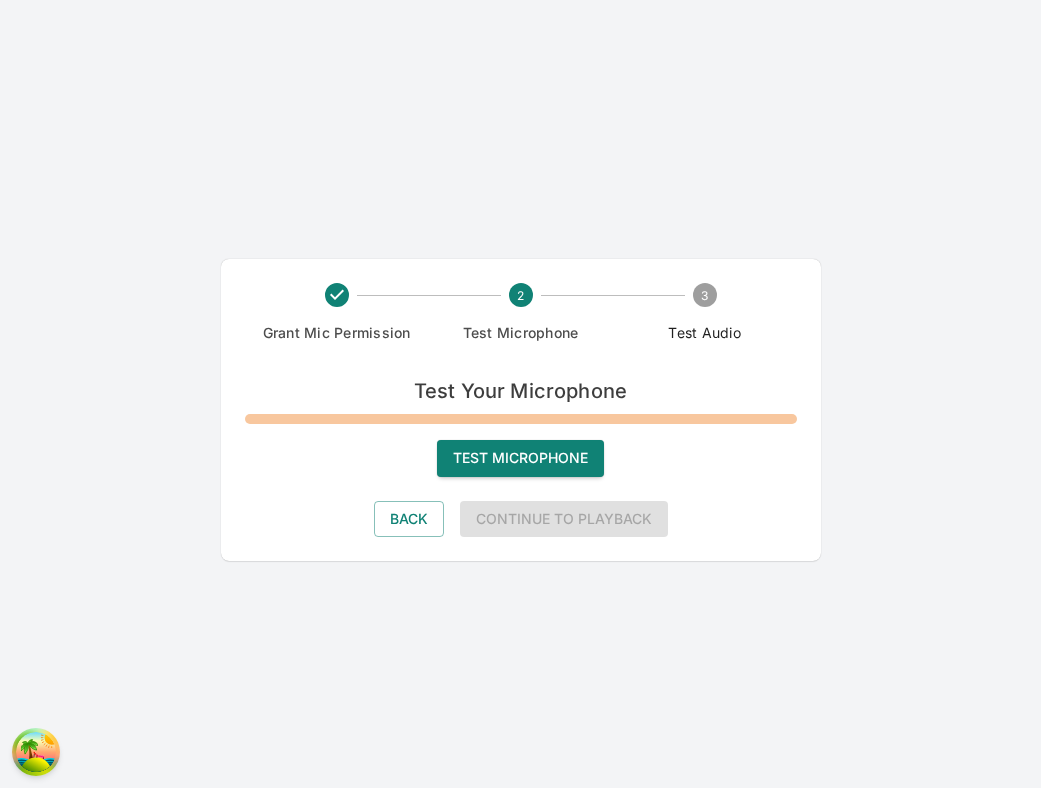 click on "Test Microphone" at bounding box center [520, 458] 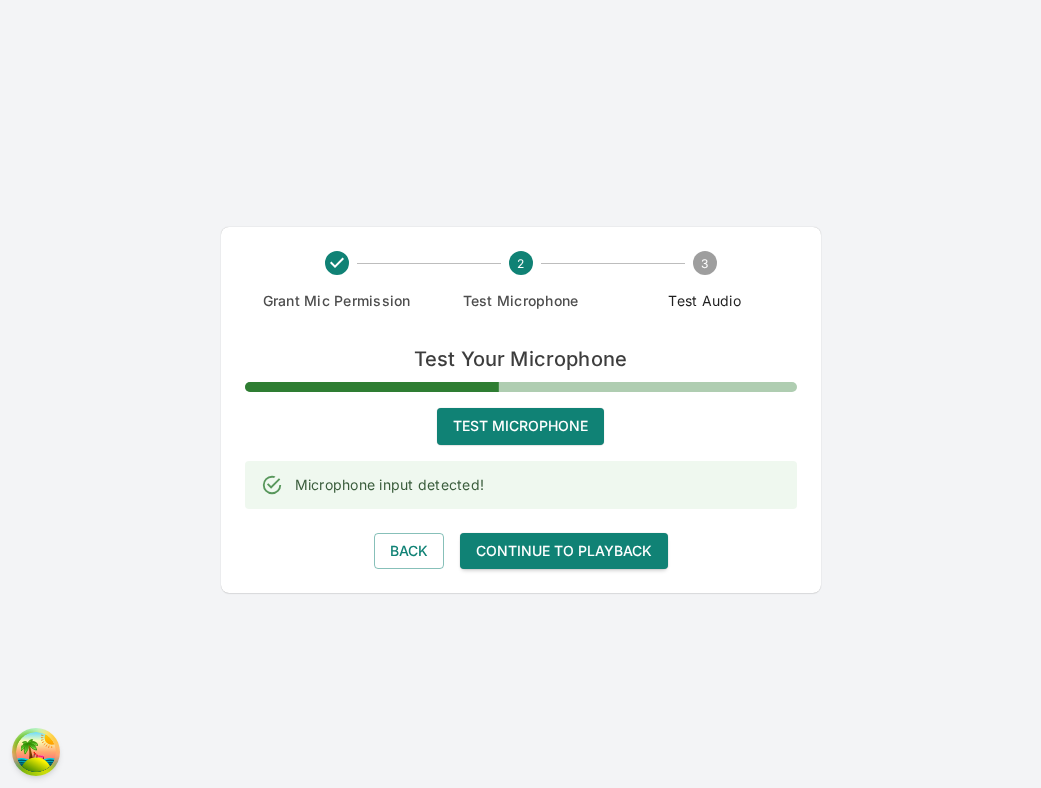 click on "Continue to Playback" at bounding box center [564, 551] 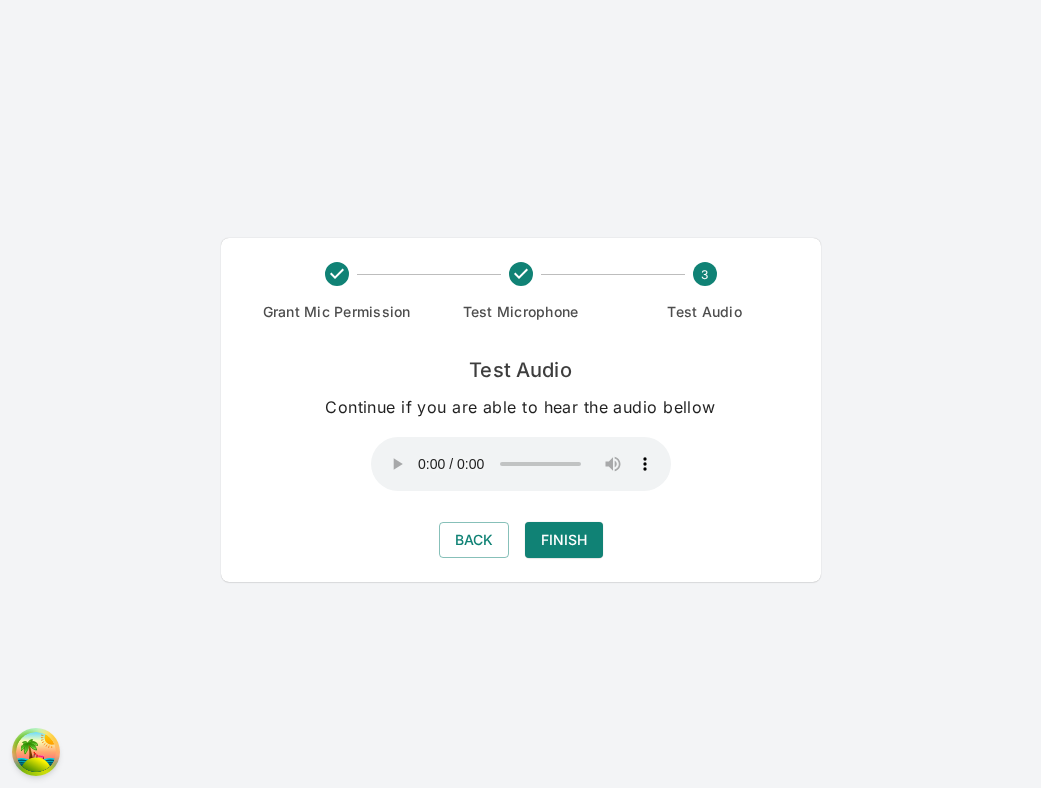 click on "Finish" at bounding box center [564, 540] 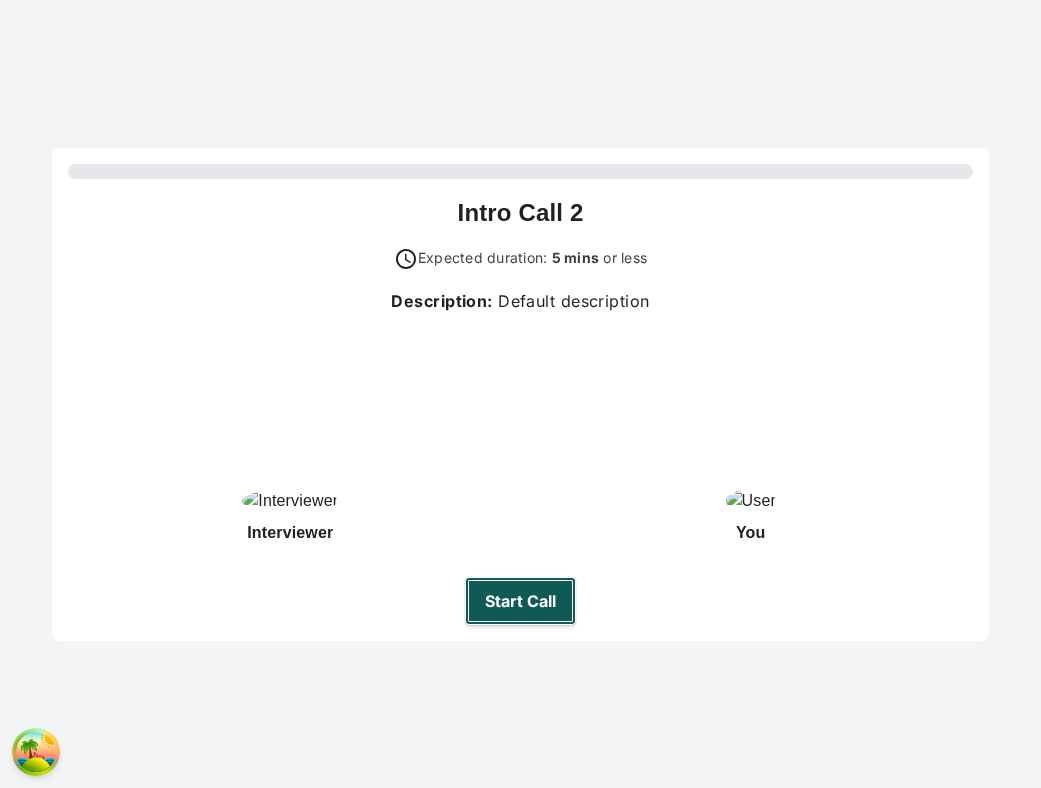 click on "Start Call" at bounding box center (520, 601) 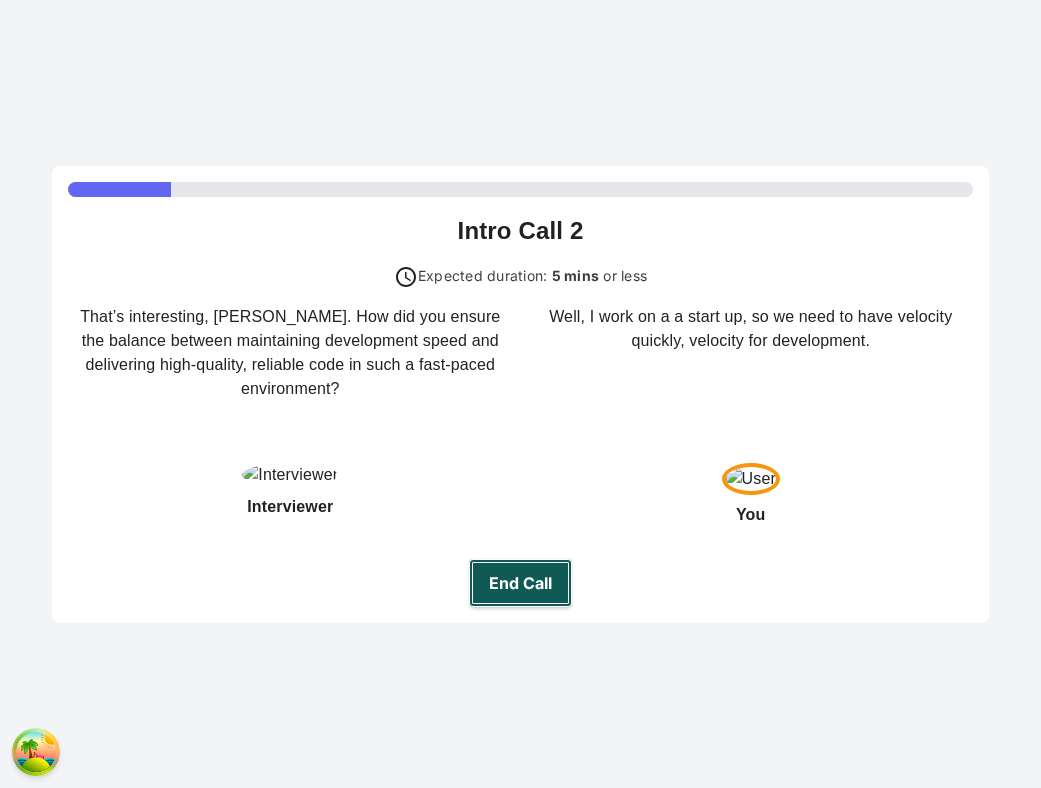 click on "End Call" at bounding box center [520, 583] 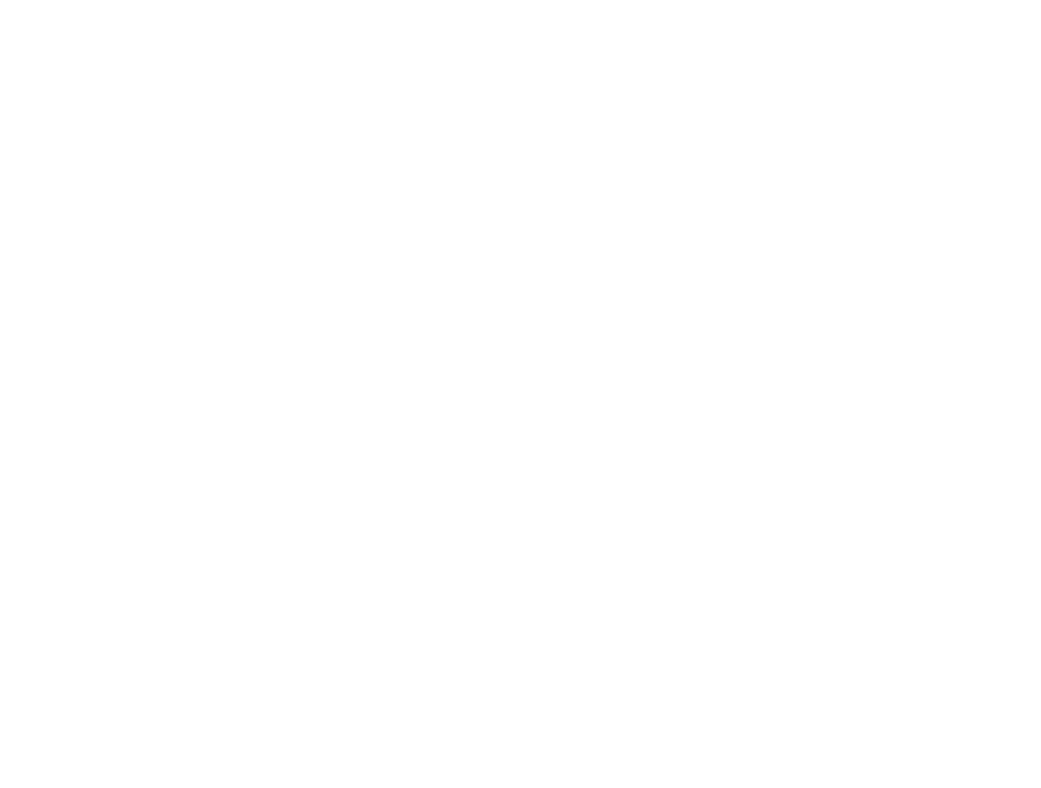 scroll, scrollTop: 0, scrollLeft: 0, axis: both 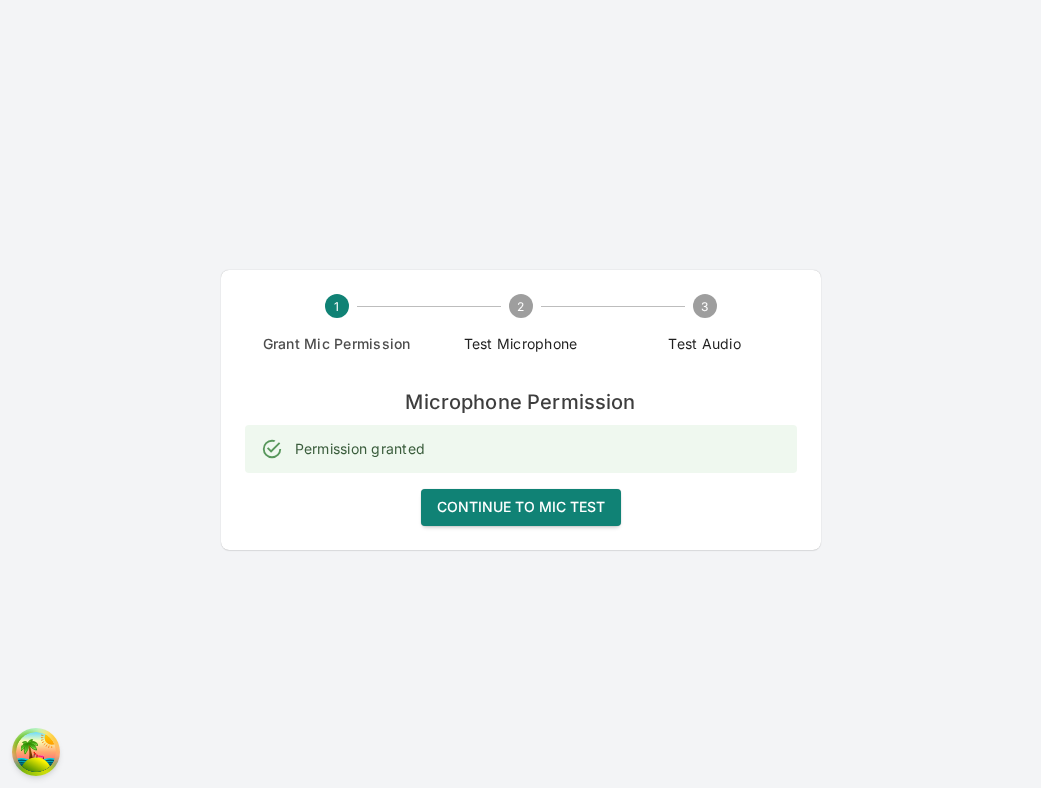 click on "Continue to Mic Test" at bounding box center (521, 507) 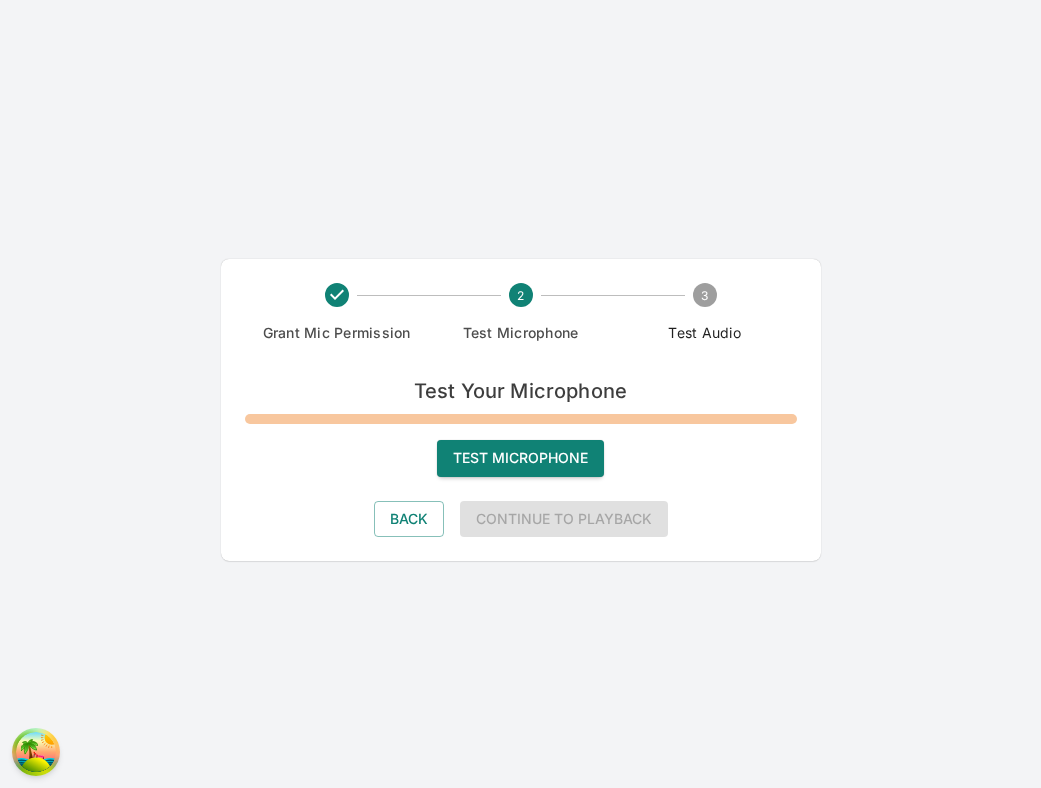 click on "Test Microphone" at bounding box center (520, 458) 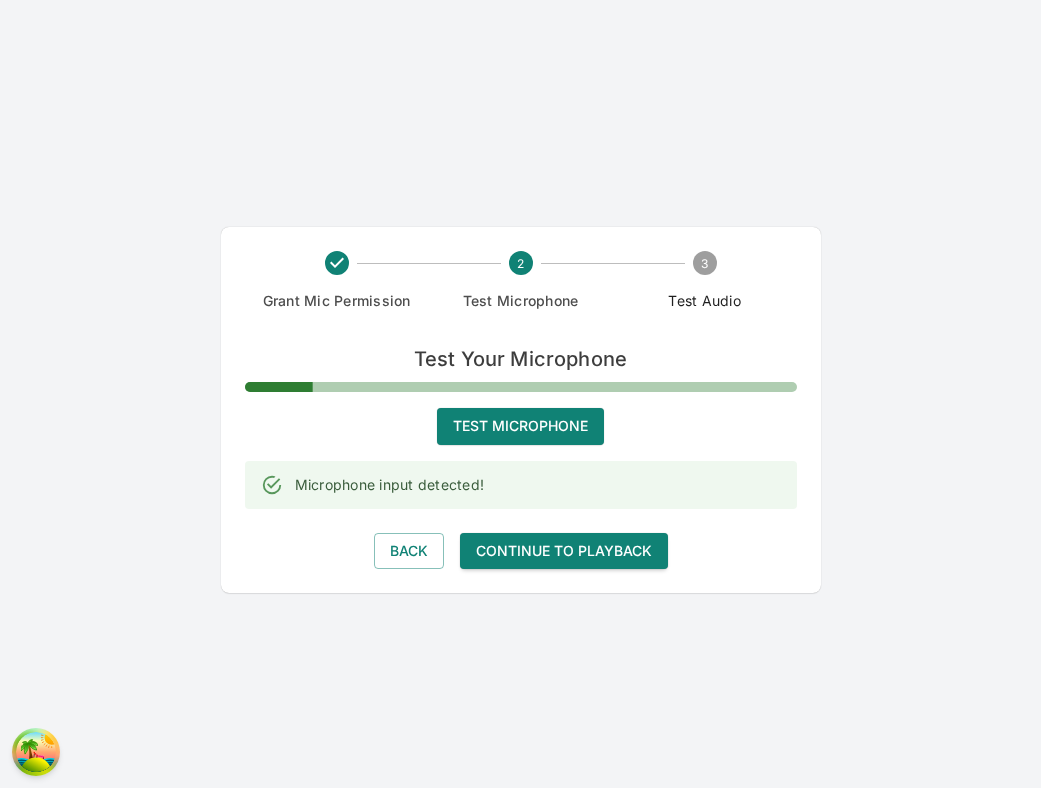 click on "Continue to Playback" at bounding box center [564, 551] 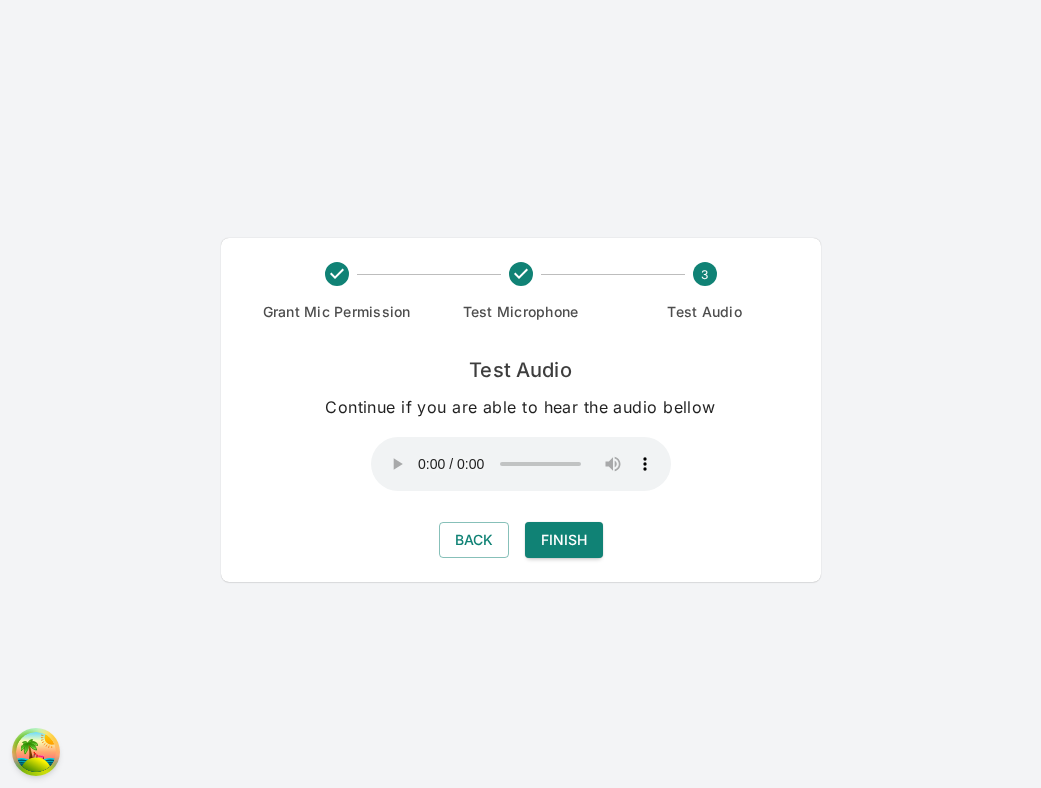 click on "Finish" at bounding box center (564, 540) 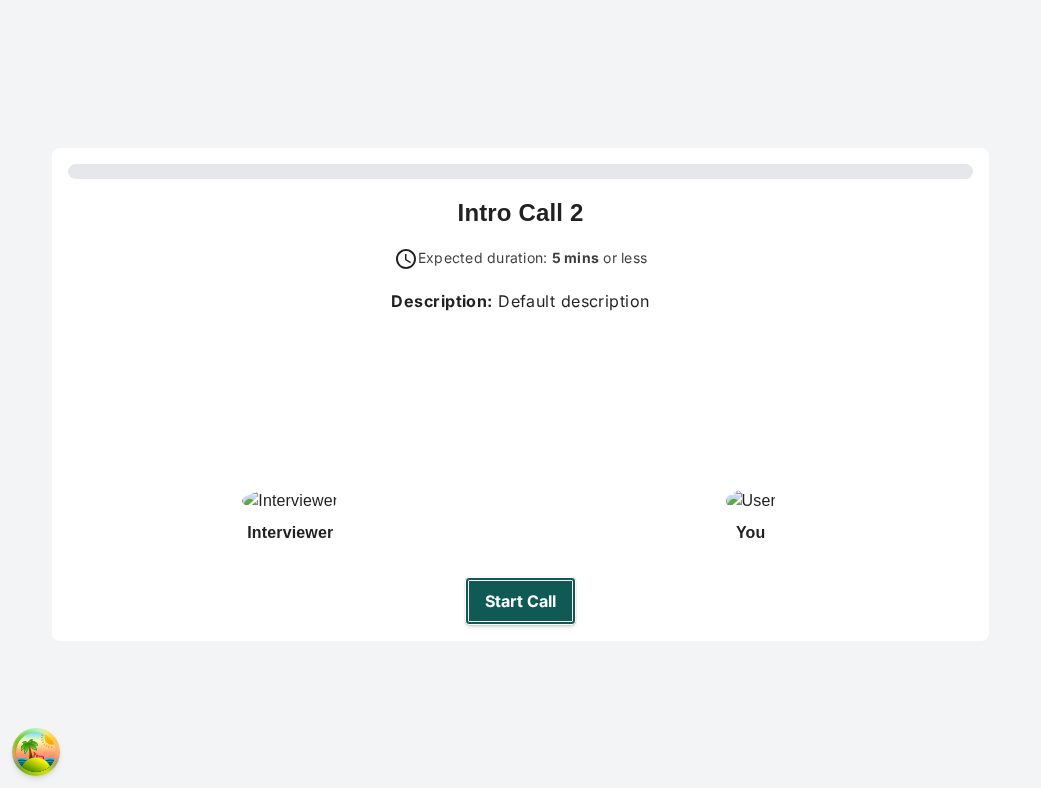 click on "Start Call" at bounding box center (520, 601) 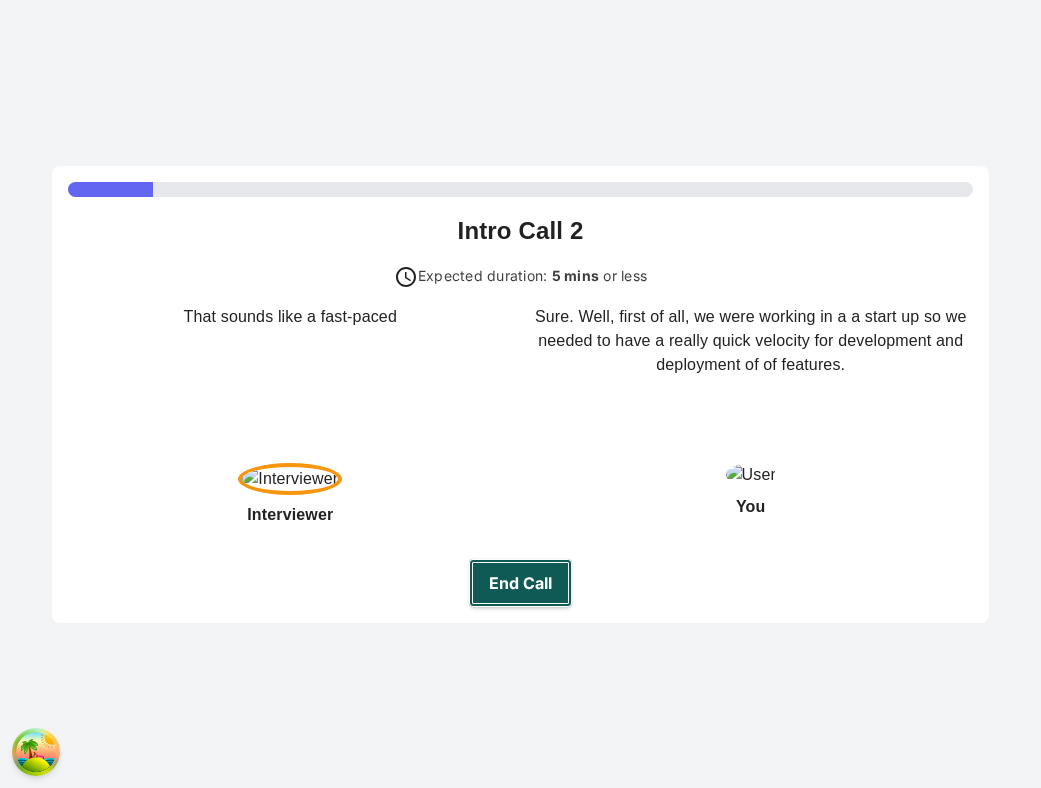 click on "End Call" at bounding box center [520, 583] 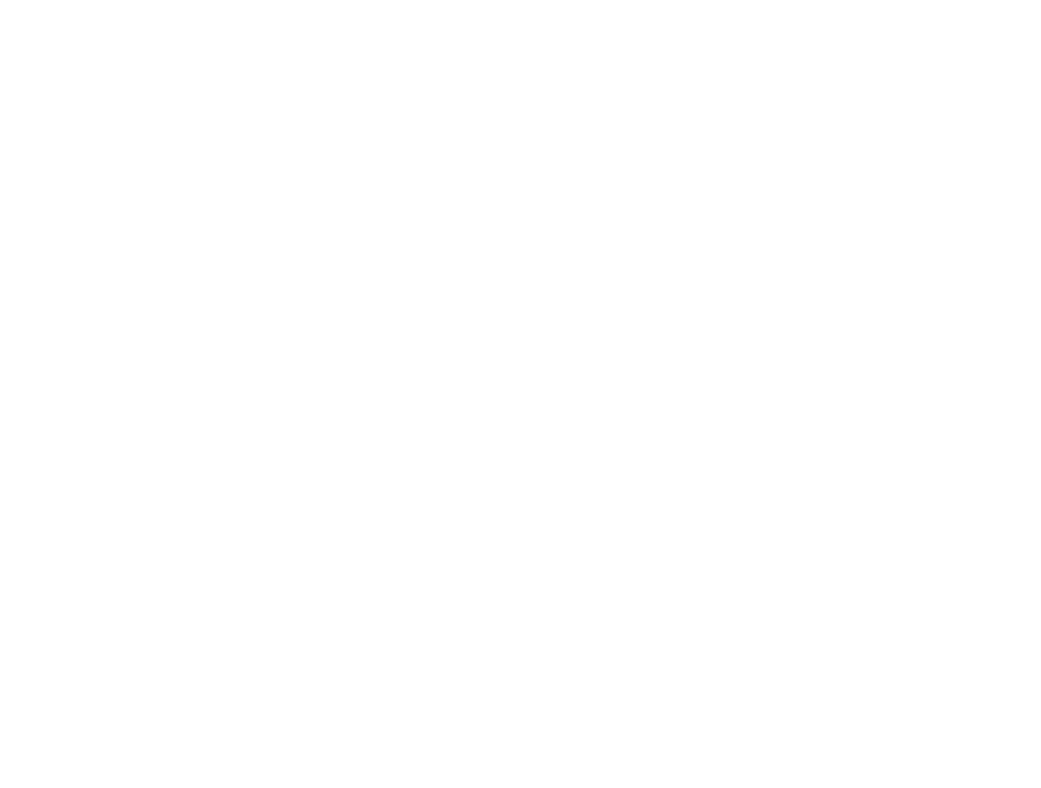 scroll, scrollTop: 0, scrollLeft: 0, axis: both 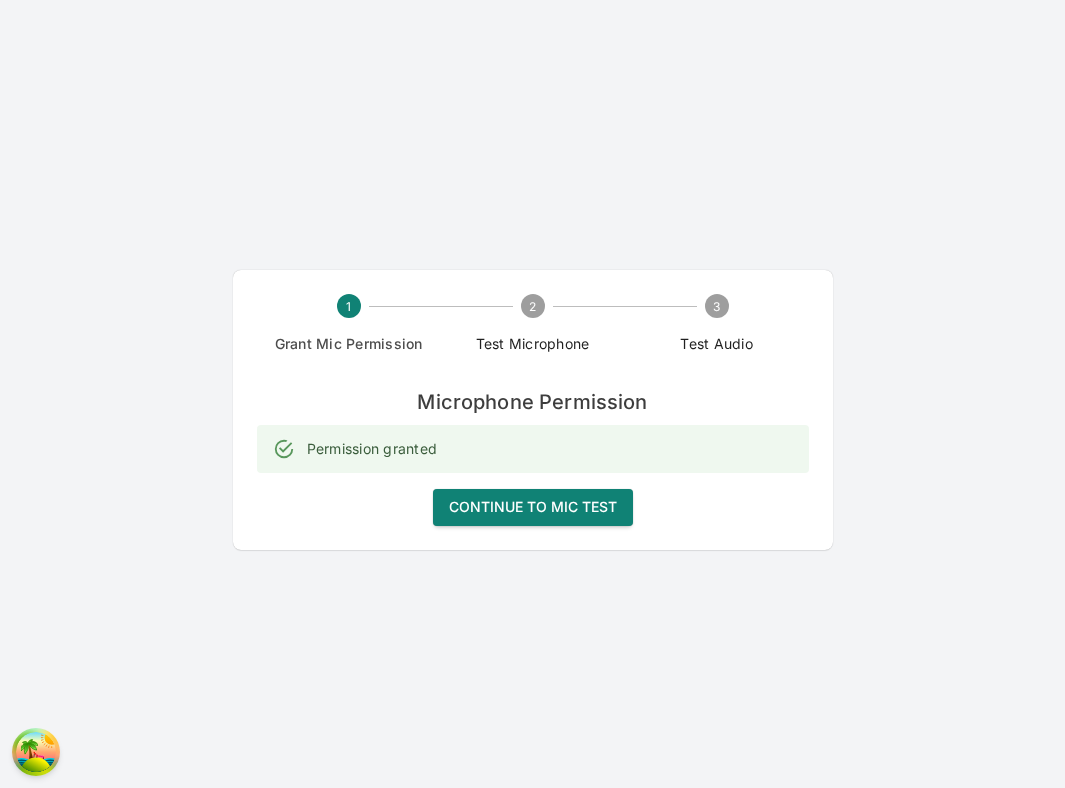 click on "Continue to Mic Test" at bounding box center [533, 507] 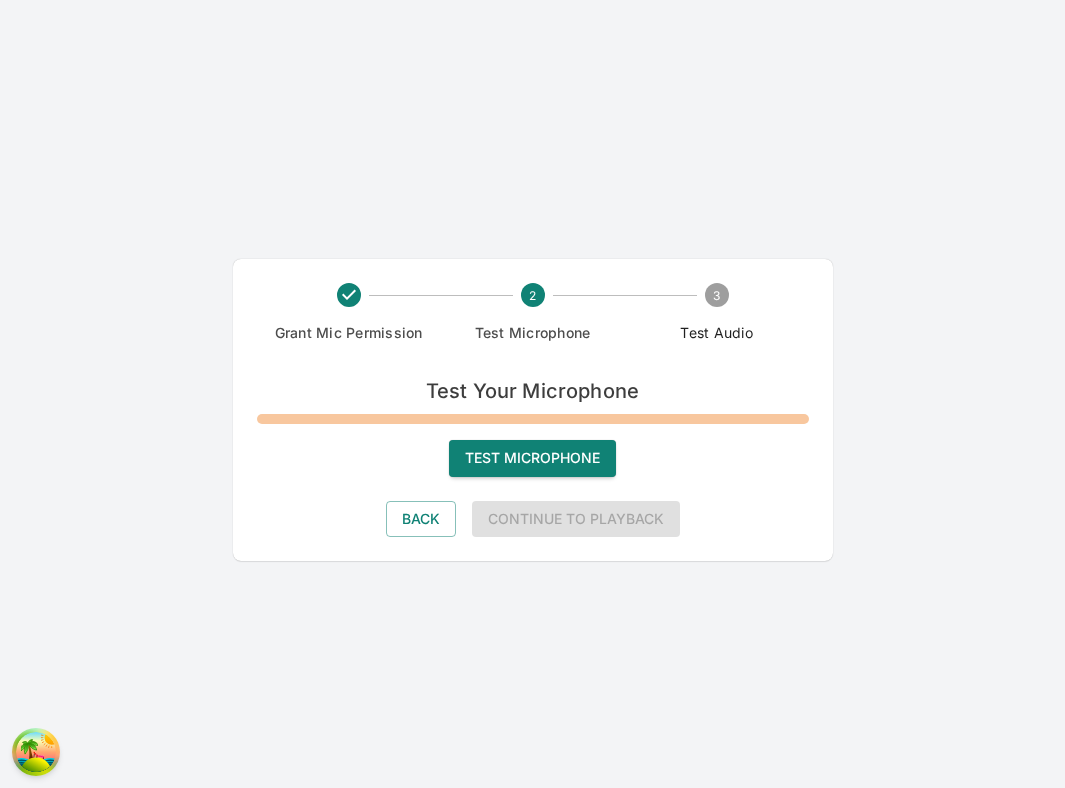 click on "Test Microphone" at bounding box center (532, 458) 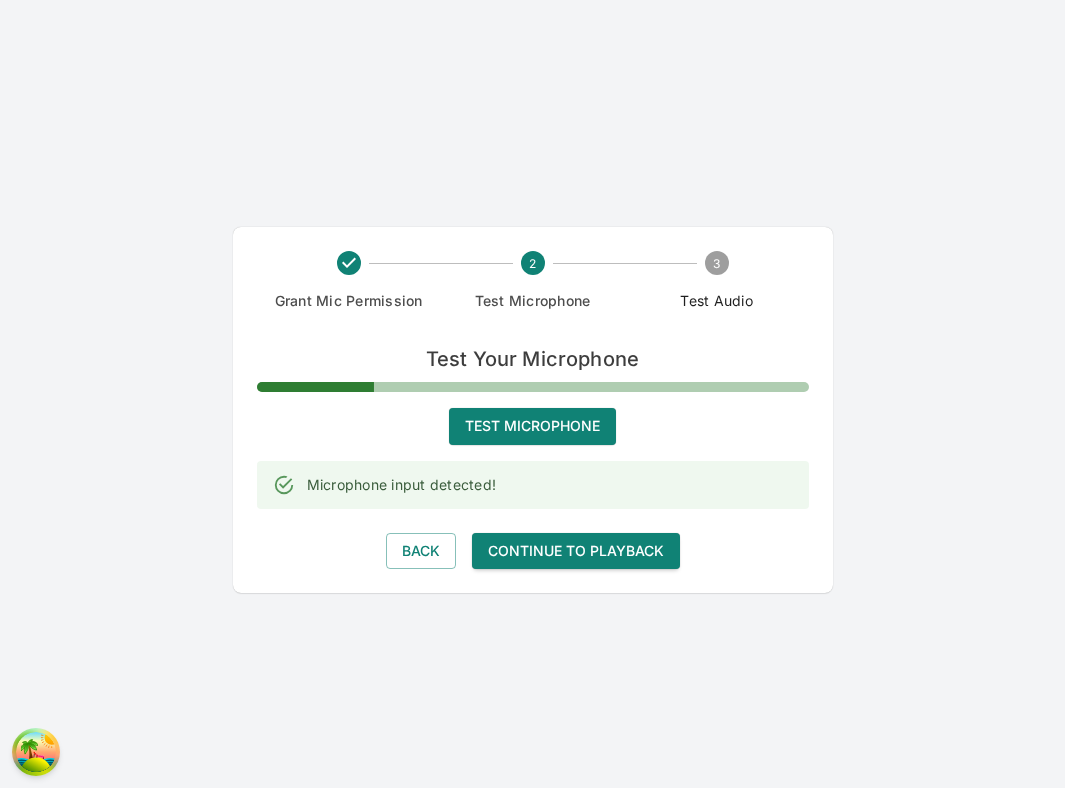 click on "Continue to Playback" at bounding box center [576, 551] 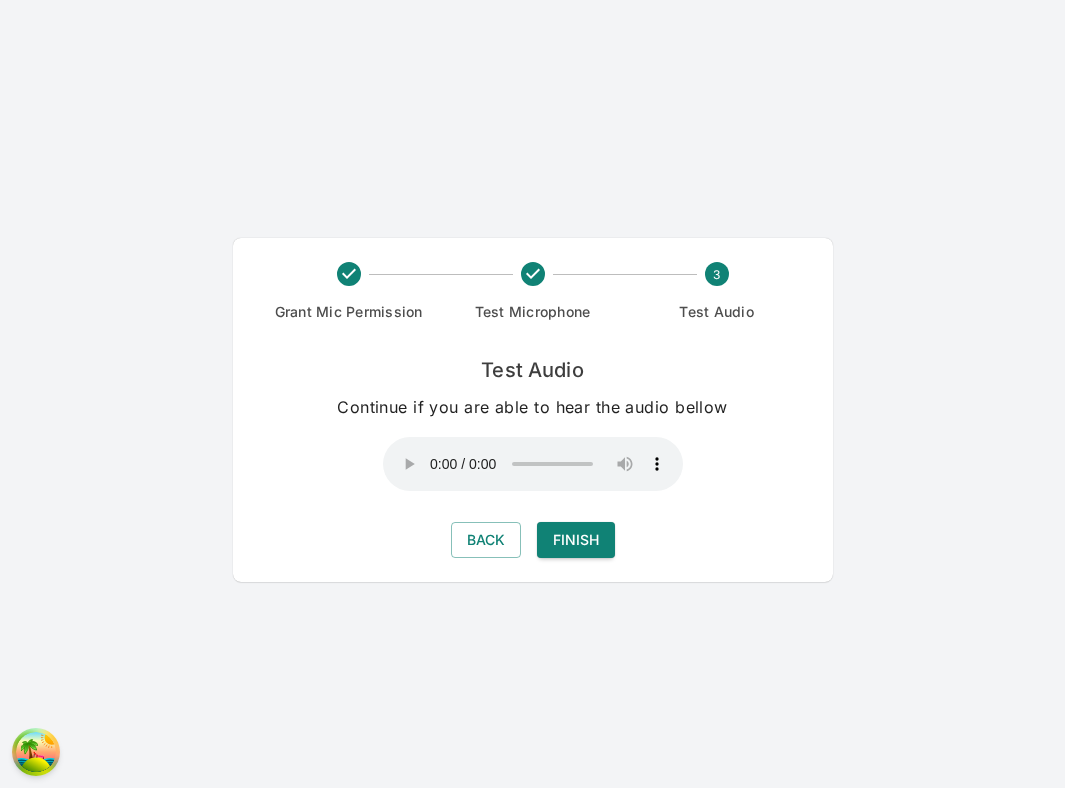 click on "Finish" at bounding box center [576, 540] 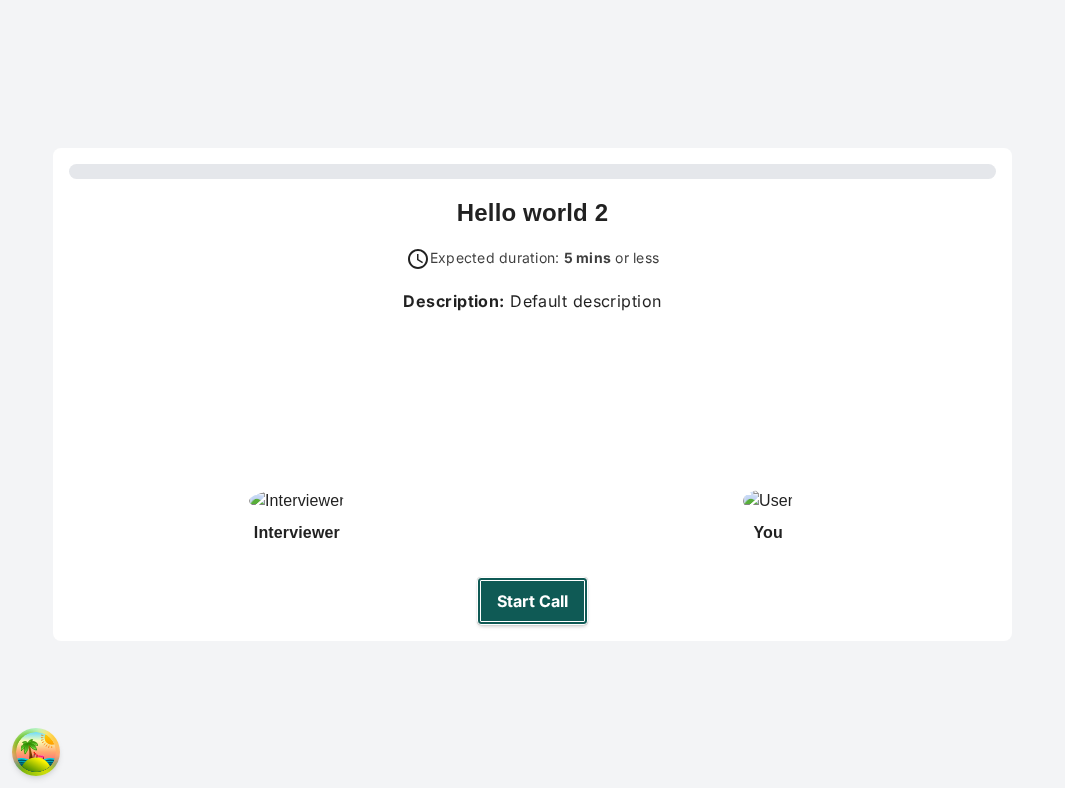 click on "Start Call" at bounding box center [532, 601] 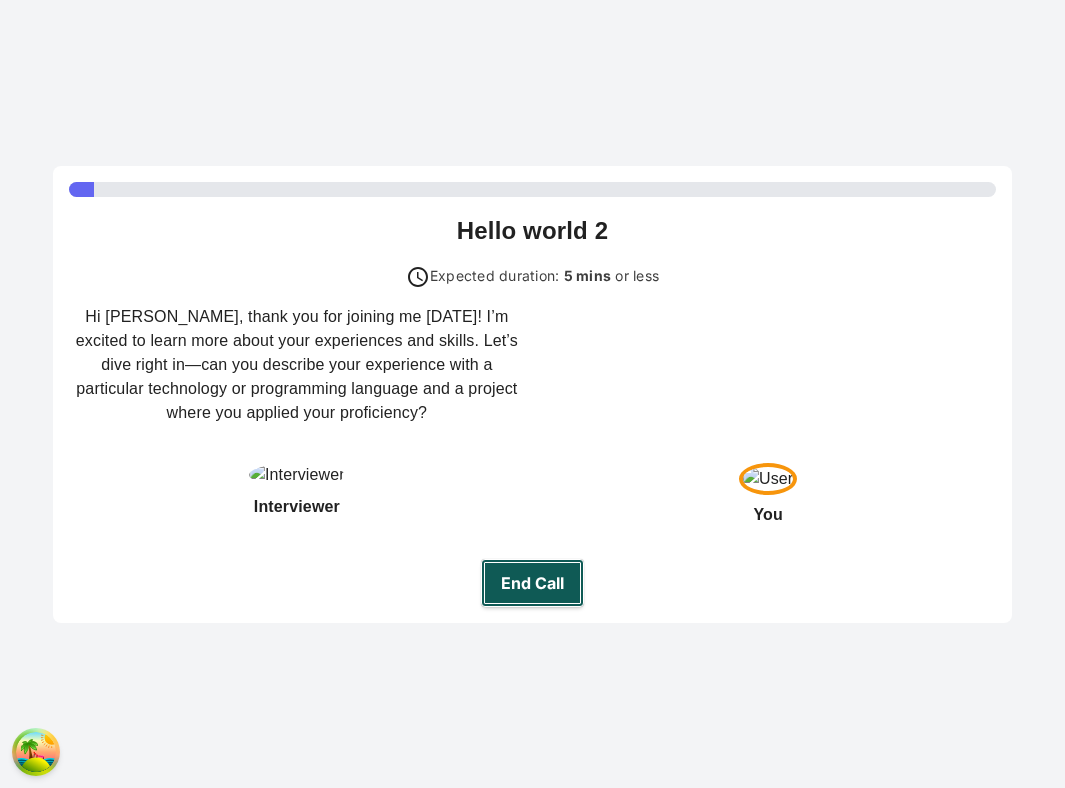 click on "End Call" at bounding box center (532, 583) 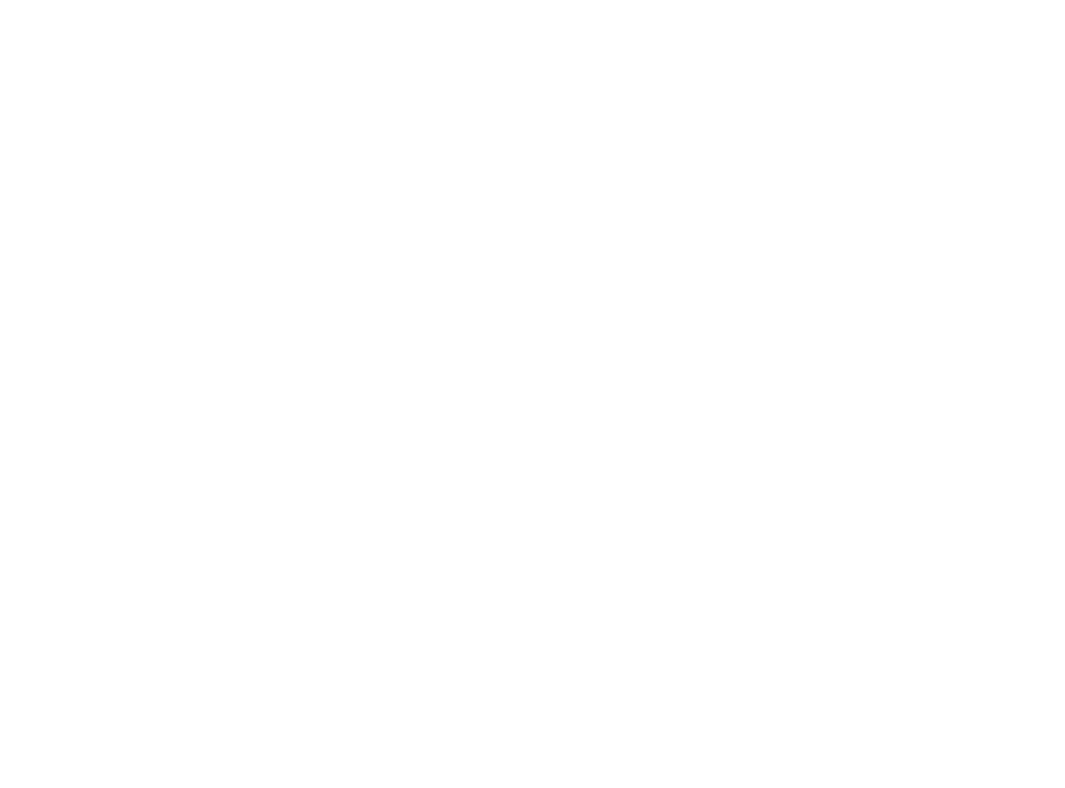 scroll, scrollTop: 0, scrollLeft: 0, axis: both 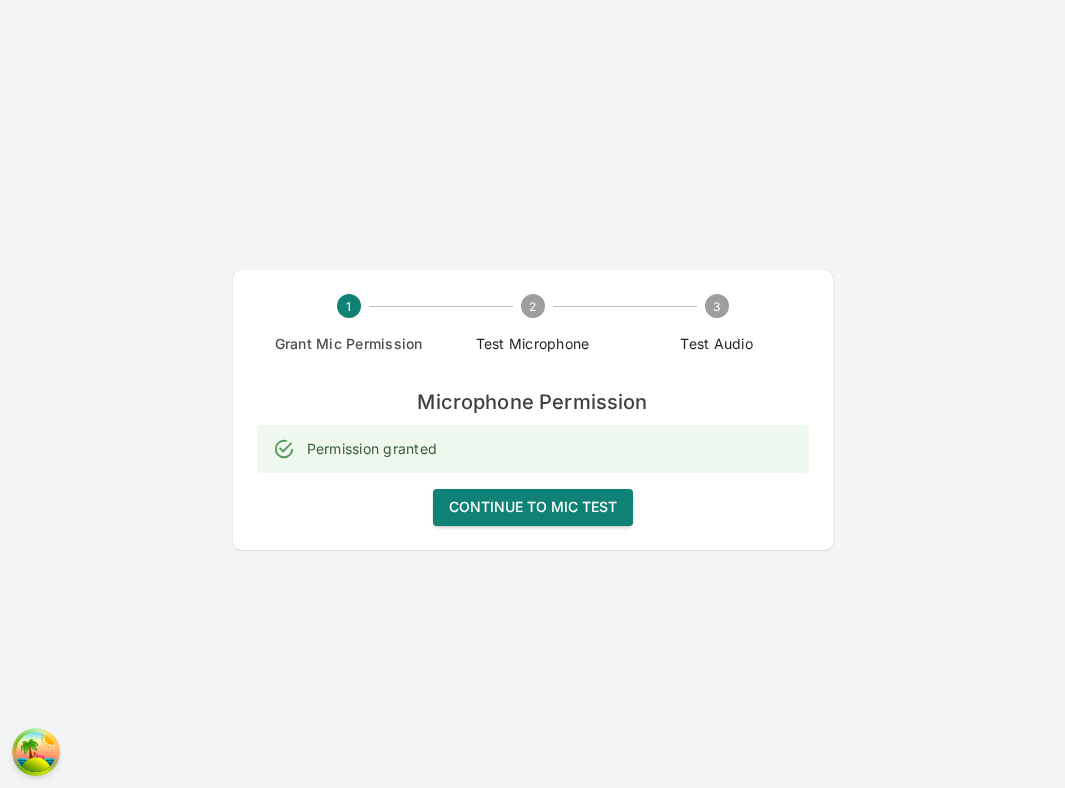 click on "Continue to Mic Test" at bounding box center [533, 507] 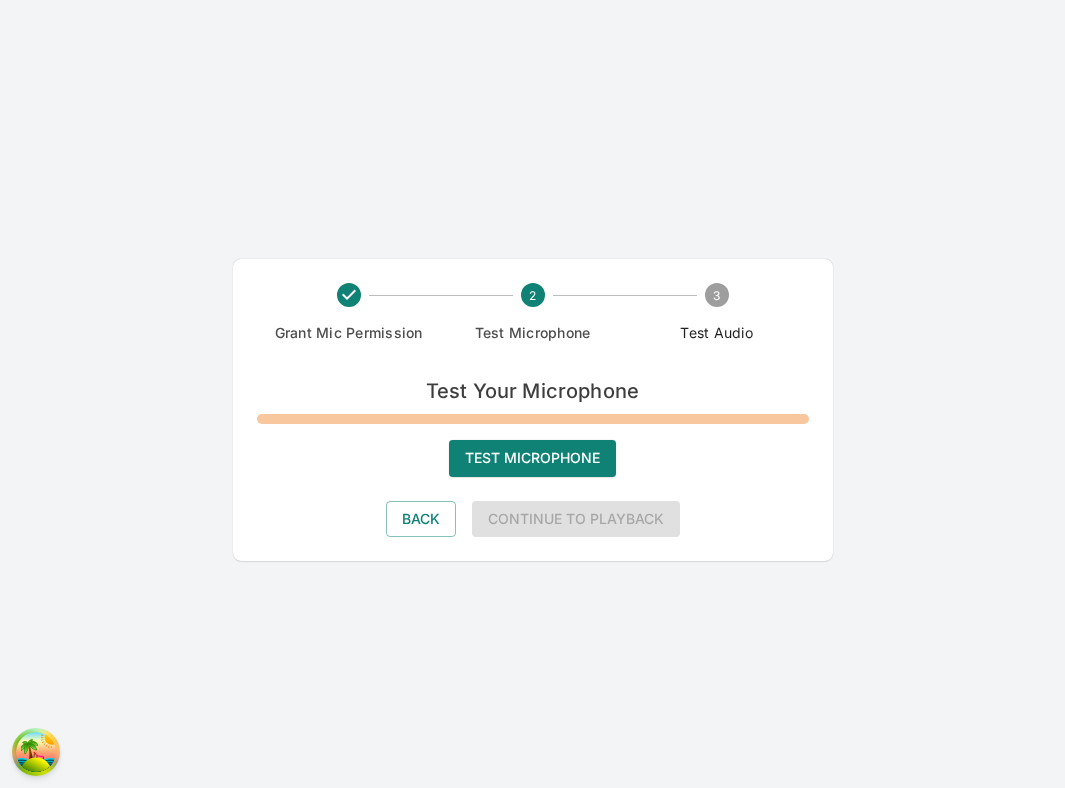 click on "Test Your Microphone Test Microphone Back Continue to Playback" at bounding box center (533, 456) 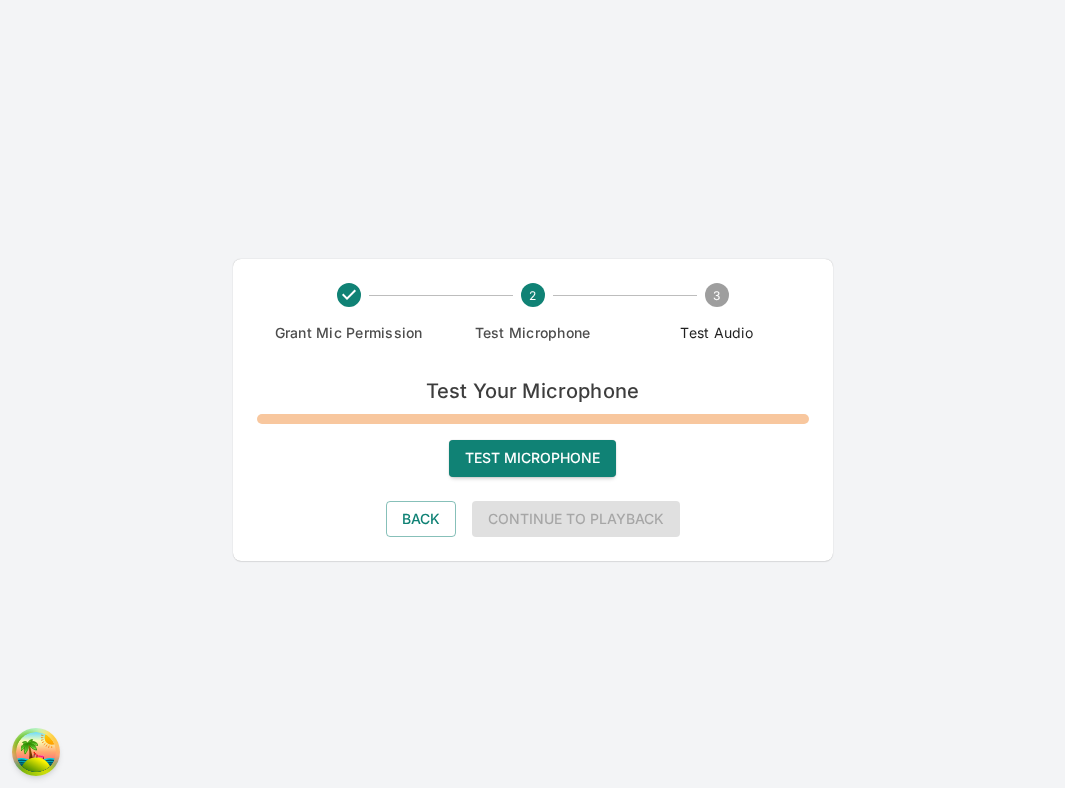 click on "Test Microphone" at bounding box center [532, 458] 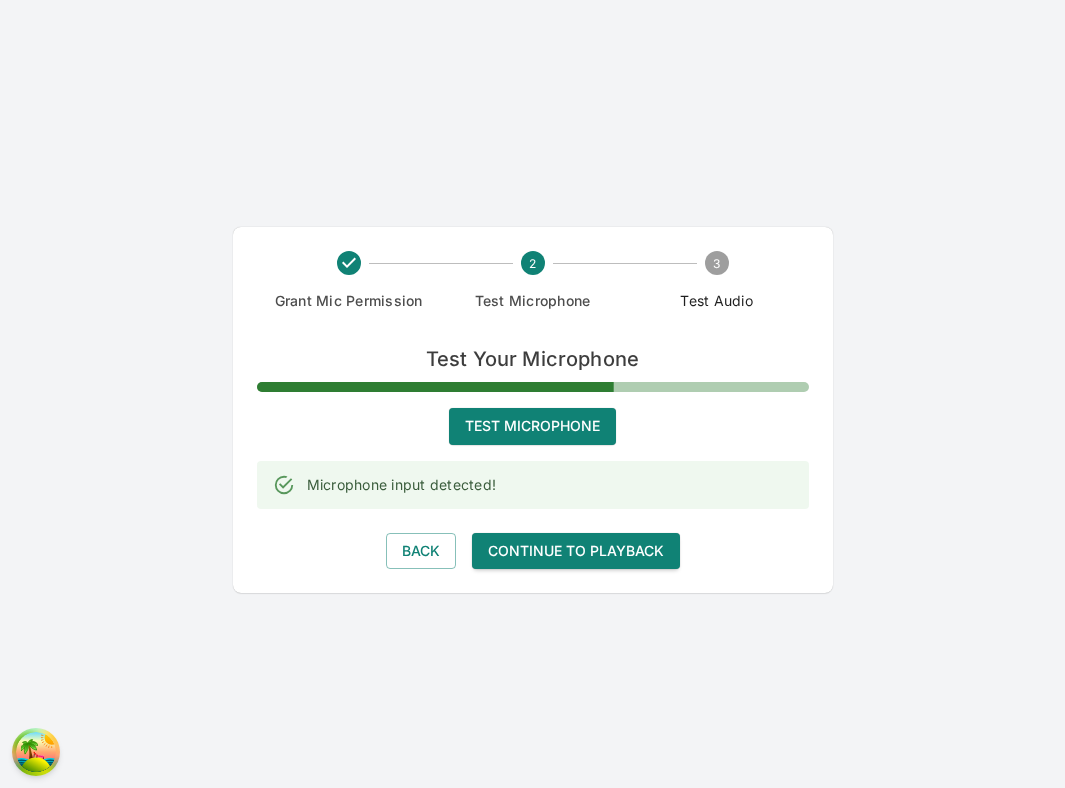 click on "Continue to Playback" at bounding box center (576, 551) 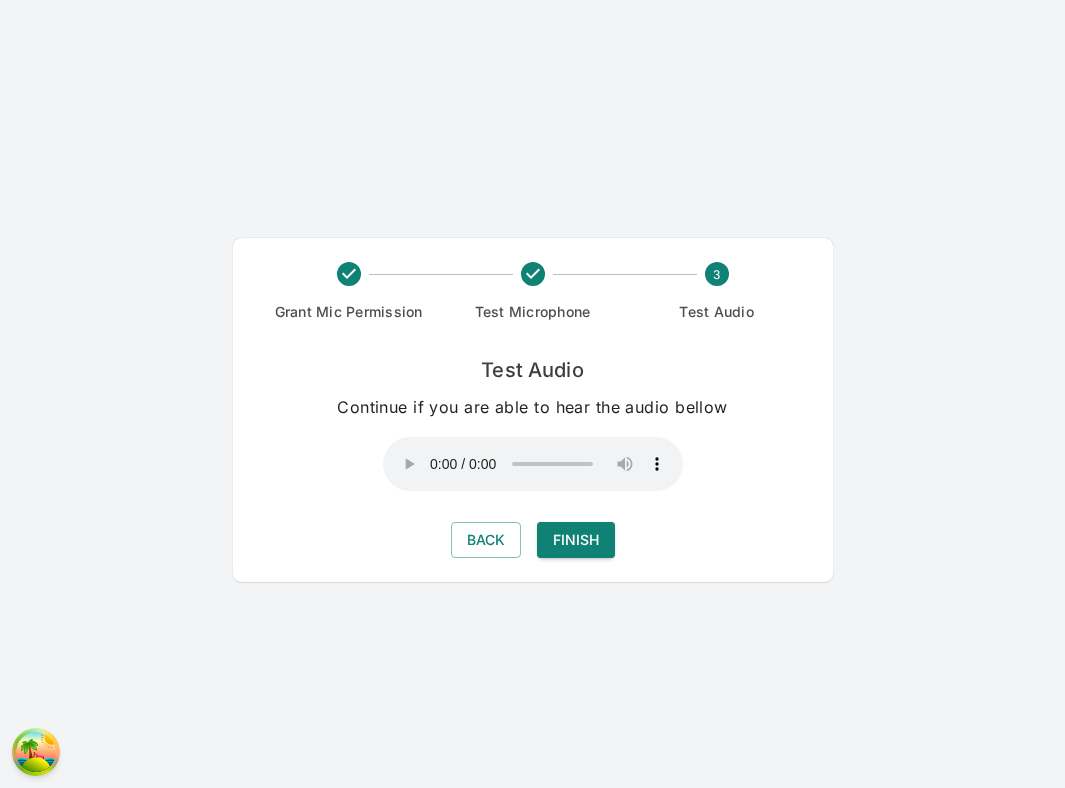 click on "Finish" at bounding box center (576, 540) 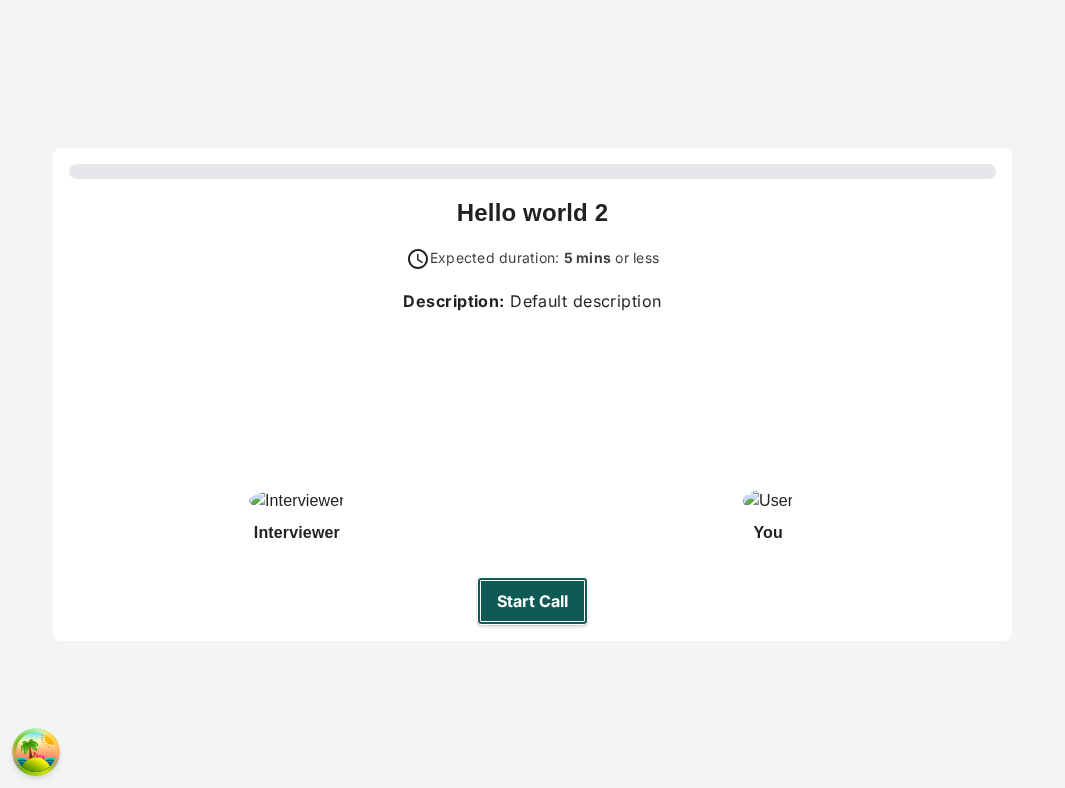 click on "Start Call" at bounding box center [532, 601] 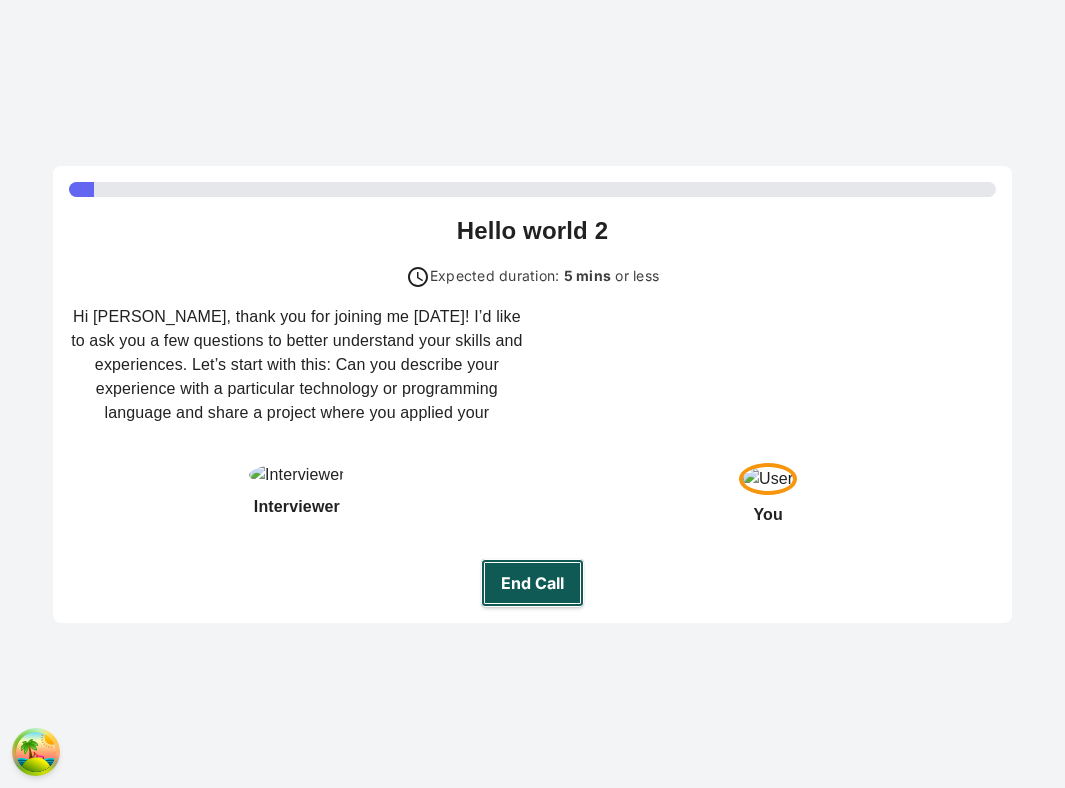 click on "End Call" at bounding box center [532, 583] 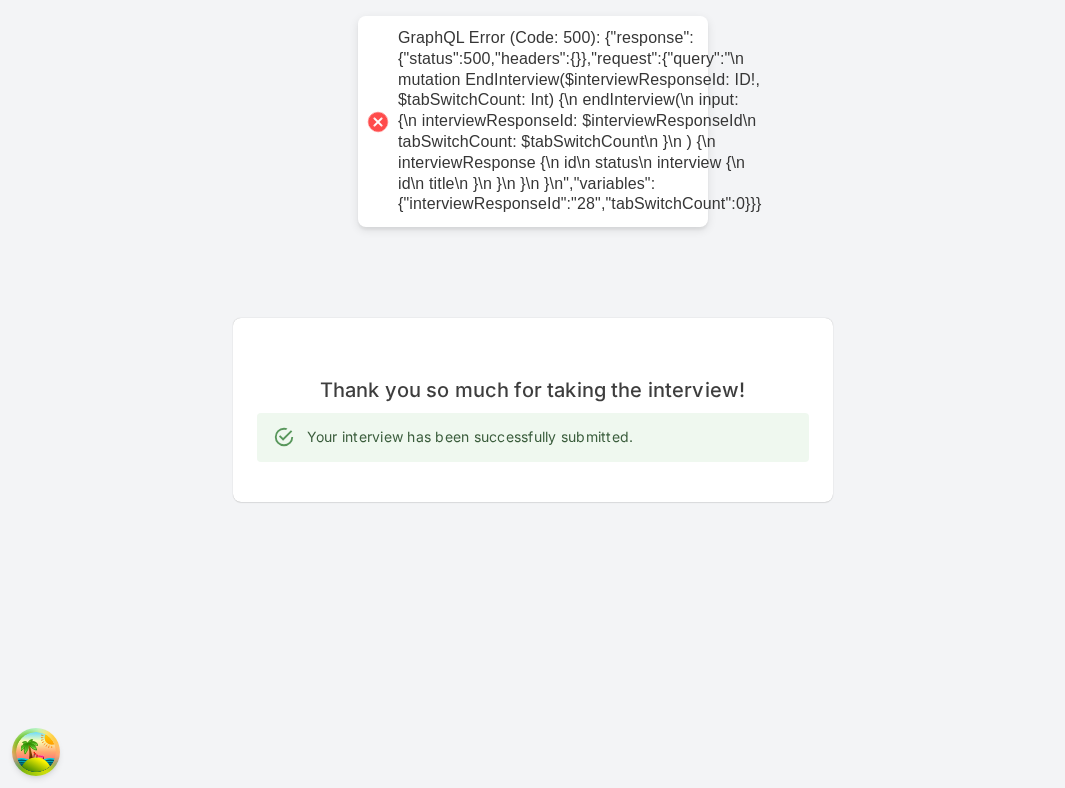 click on "GraphQL Error (Code: 500): {"response":{"status":500,"headers":{}},"request":{"query":"\n  mutation EndInterview($interviewResponseId: ID!, $tabSwitchCount: Int) {\n    endInterview(\n      input: {\n        interviewResponseId: $interviewResponseId\n        tabSwitchCount: $tabSwitchCount\n      }\n    ) {\n      interviewResponse {\n        id\n        status\n        interview {\n          id\n          title\n        }\n      }\n    }\n  }\n","variables":{"interviewResponseId":"28","tabSwitchCount":0}}}" at bounding box center [579, 121] 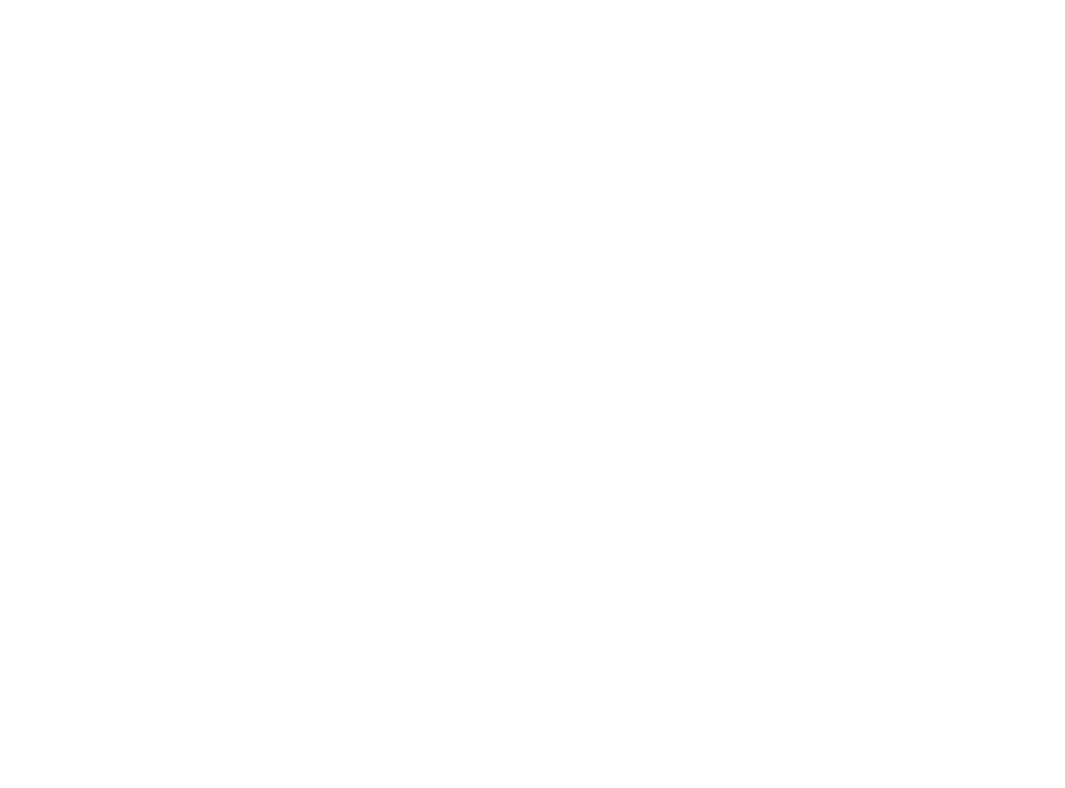 scroll, scrollTop: 0, scrollLeft: 0, axis: both 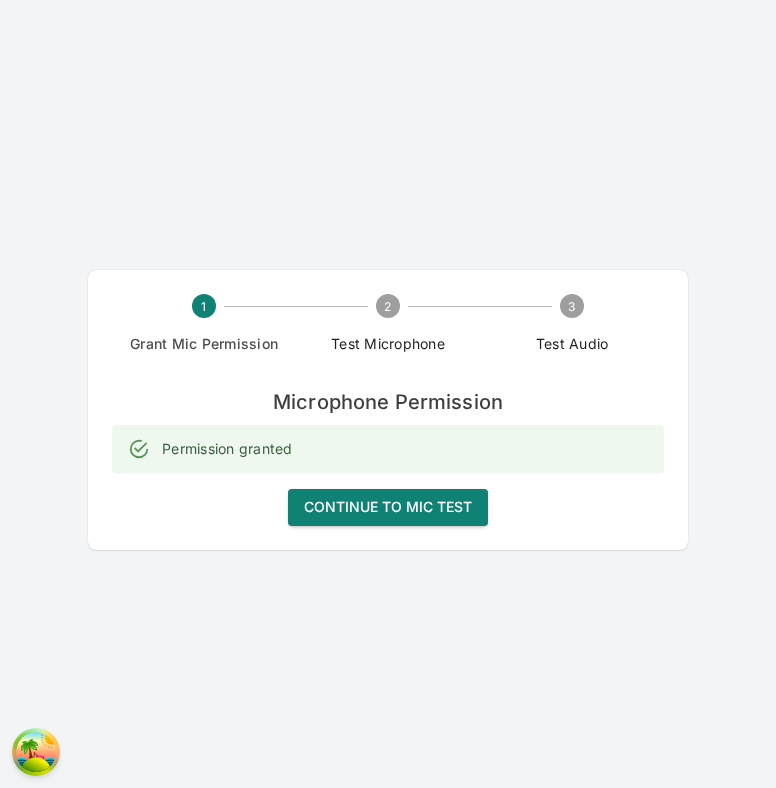 click on "Continue to Mic Test" at bounding box center (388, 507) 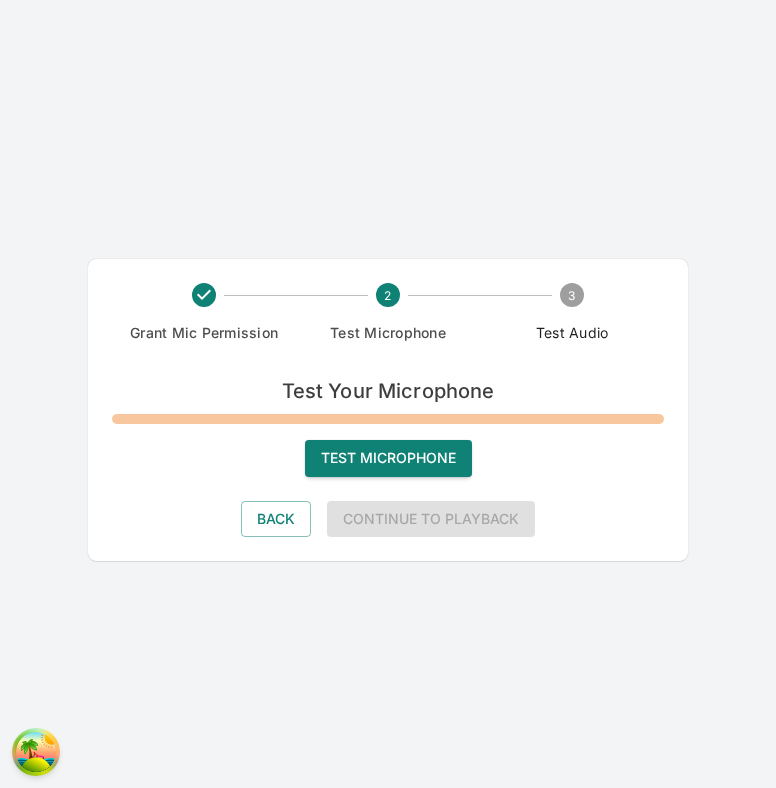 click on "Test Microphone" at bounding box center [388, 458] 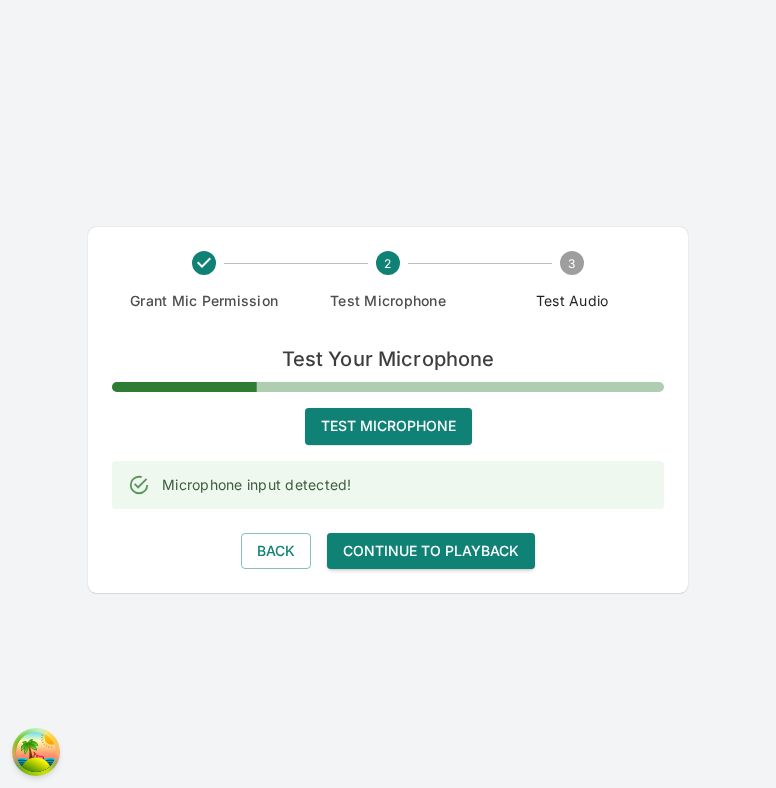 click on "Continue to Playback" at bounding box center (431, 551) 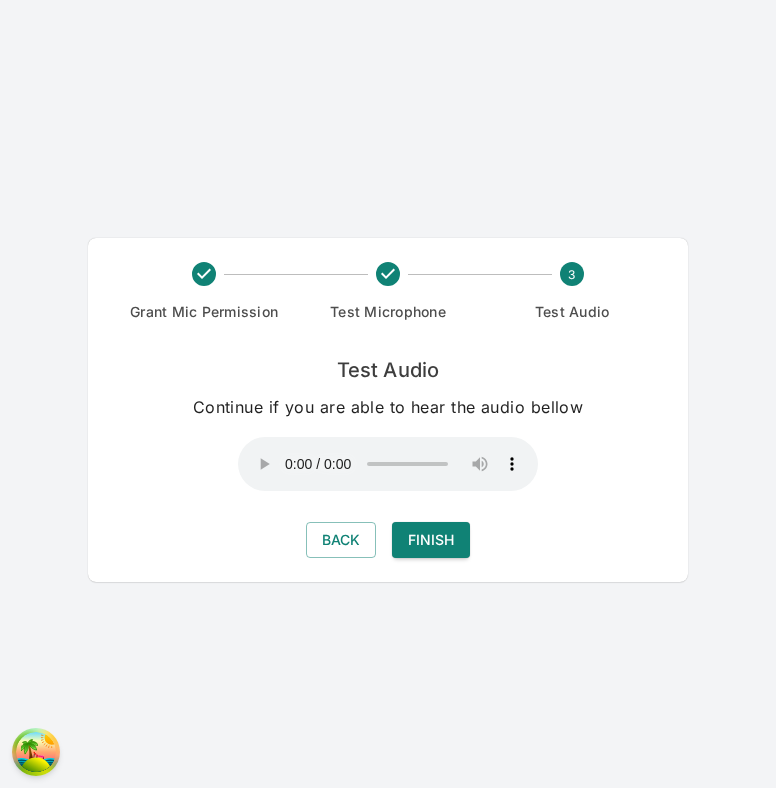 click on "Finish" at bounding box center (431, 540) 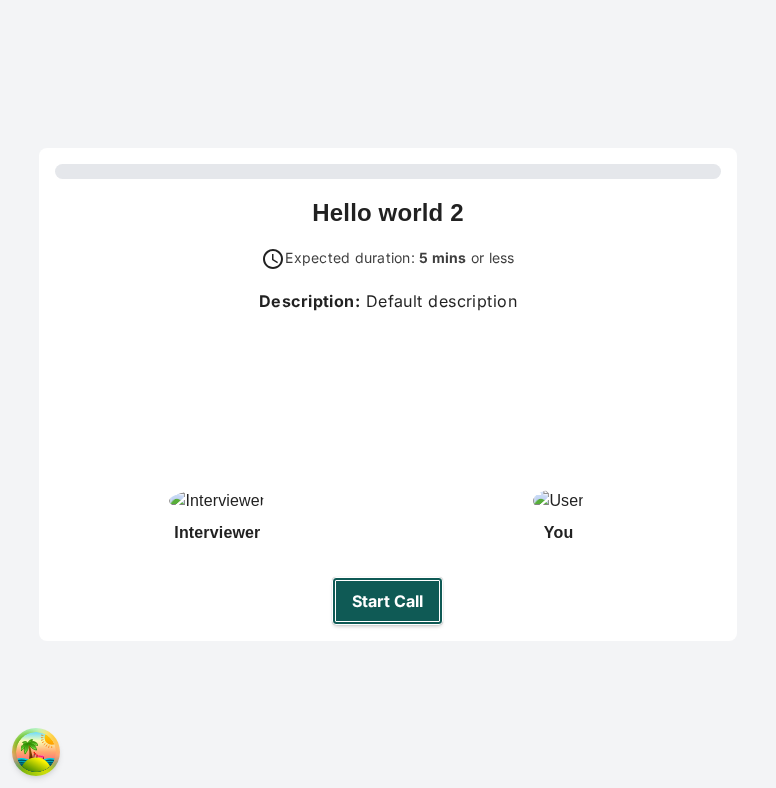 click on "Start Call" at bounding box center [387, 601] 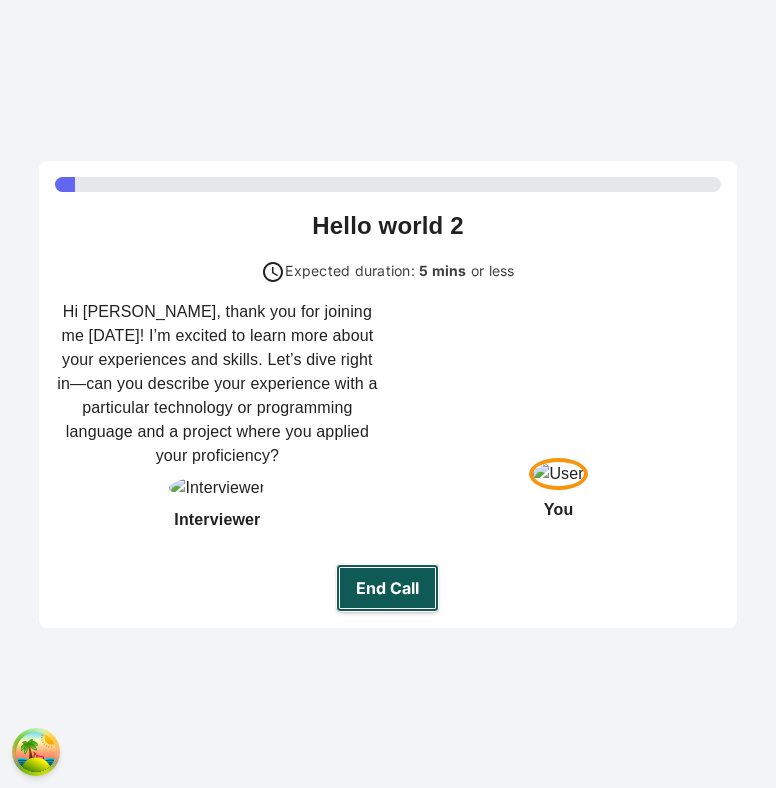 click on "End Call" at bounding box center (387, 588) 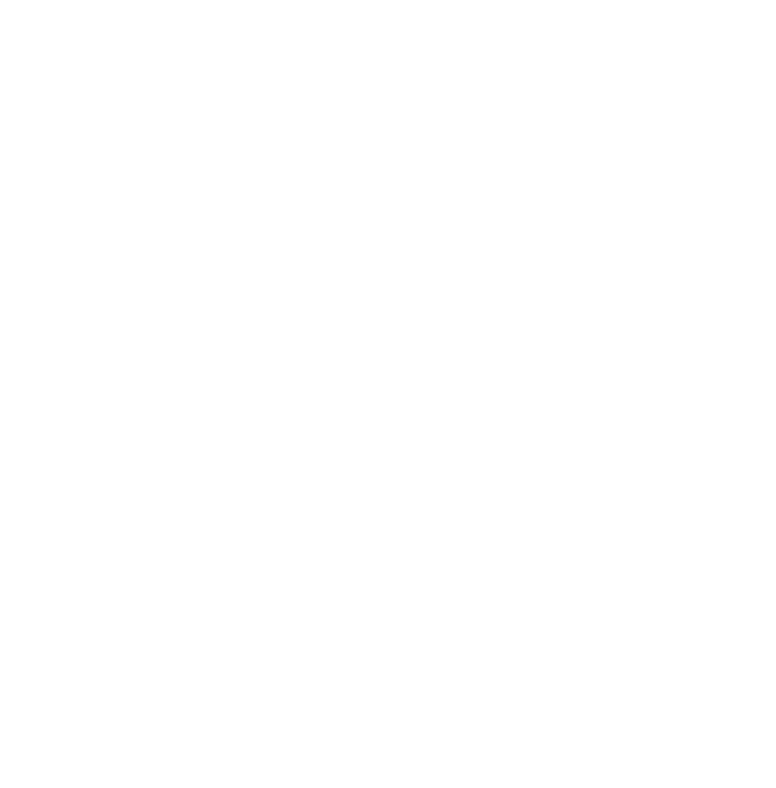 scroll, scrollTop: 0, scrollLeft: 0, axis: both 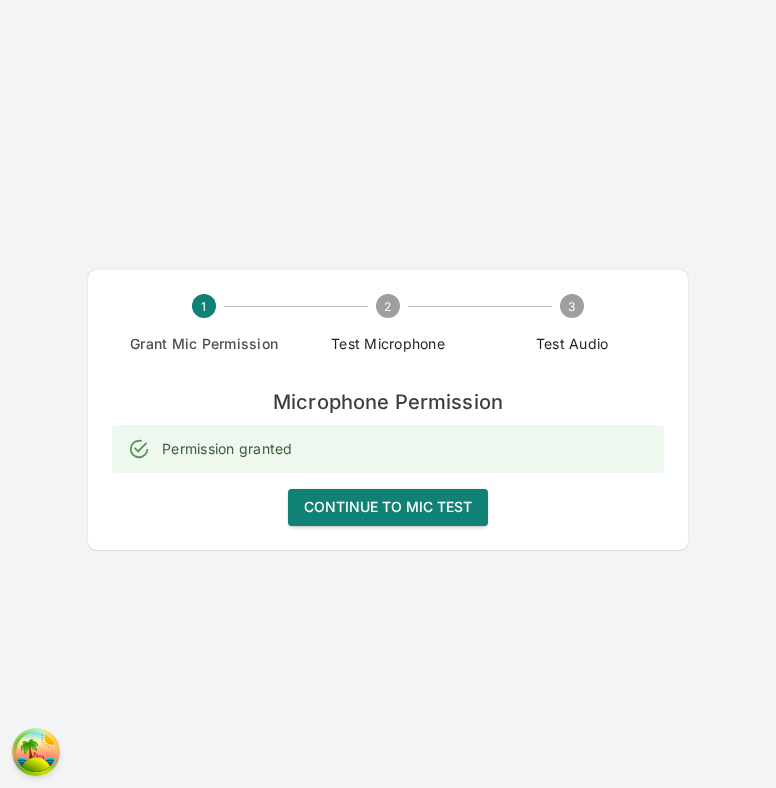click on "Continue to Mic Test" at bounding box center [388, 507] 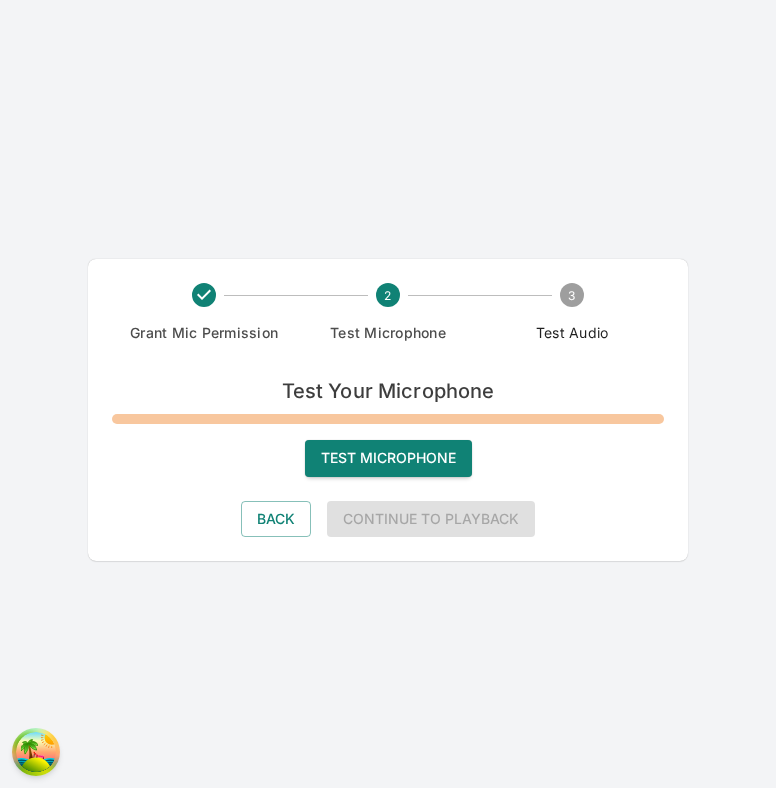 click on "Test Microphone" at bounding box center (388, 458) 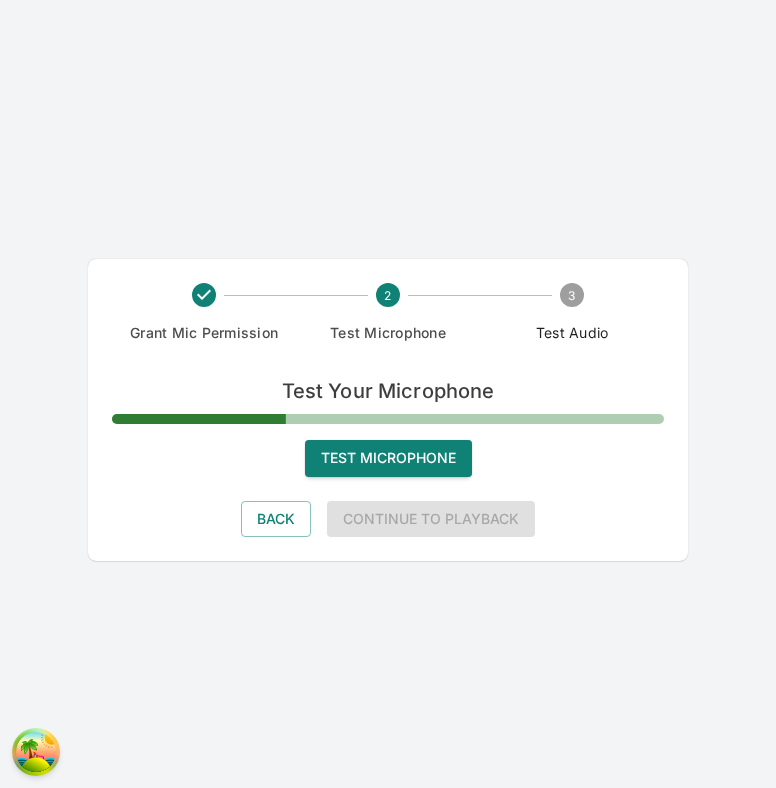 click on "Test Microphone" at bounding box center (388, 458) 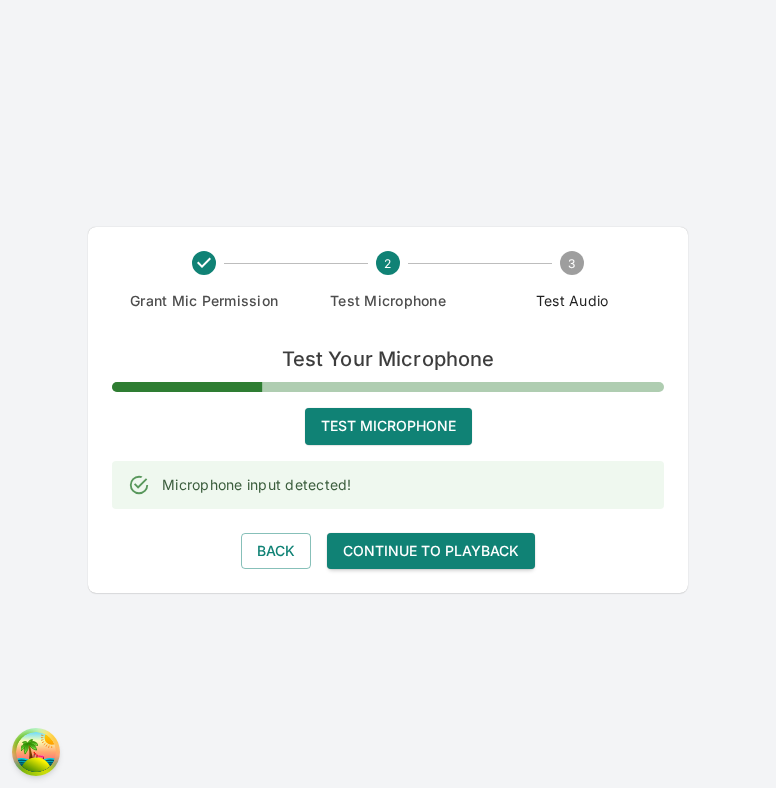 click on "Continue to Playback" at bounding box center [431, 551] 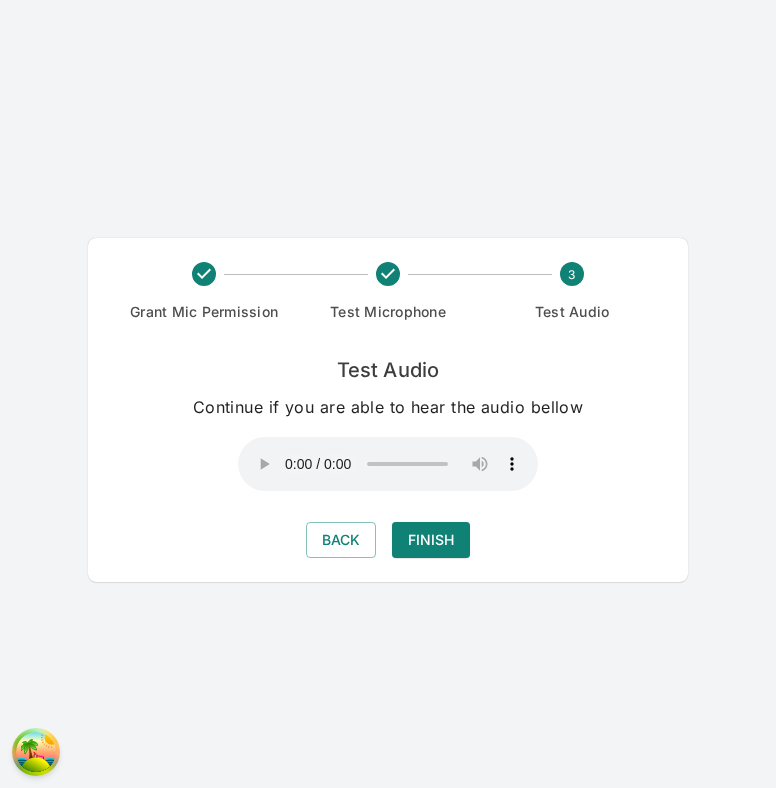 click on "Finish" at bounding box center (431, 540) 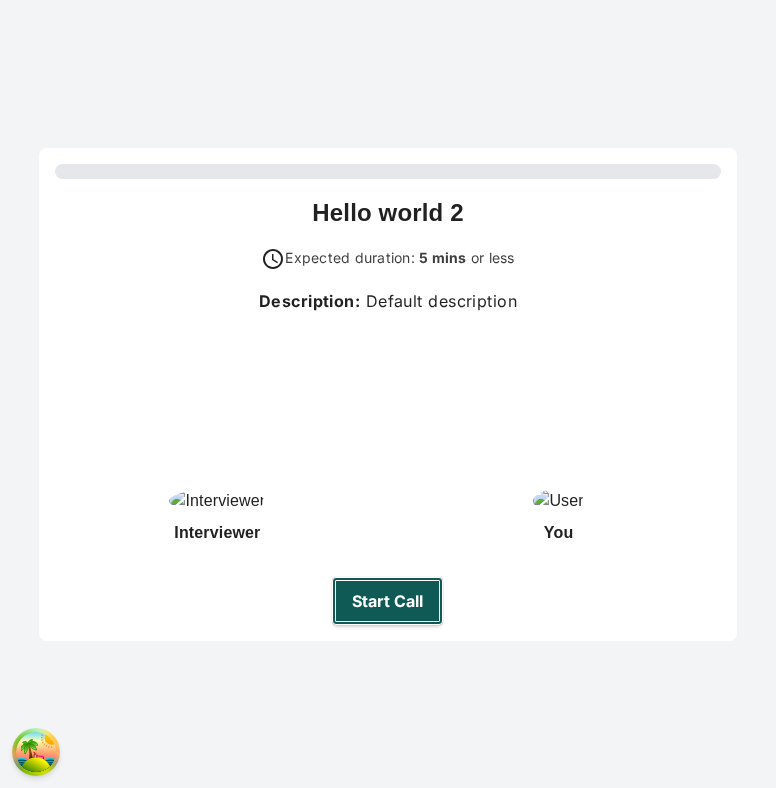 click on "Start Call" at bounding box center [387, 601] 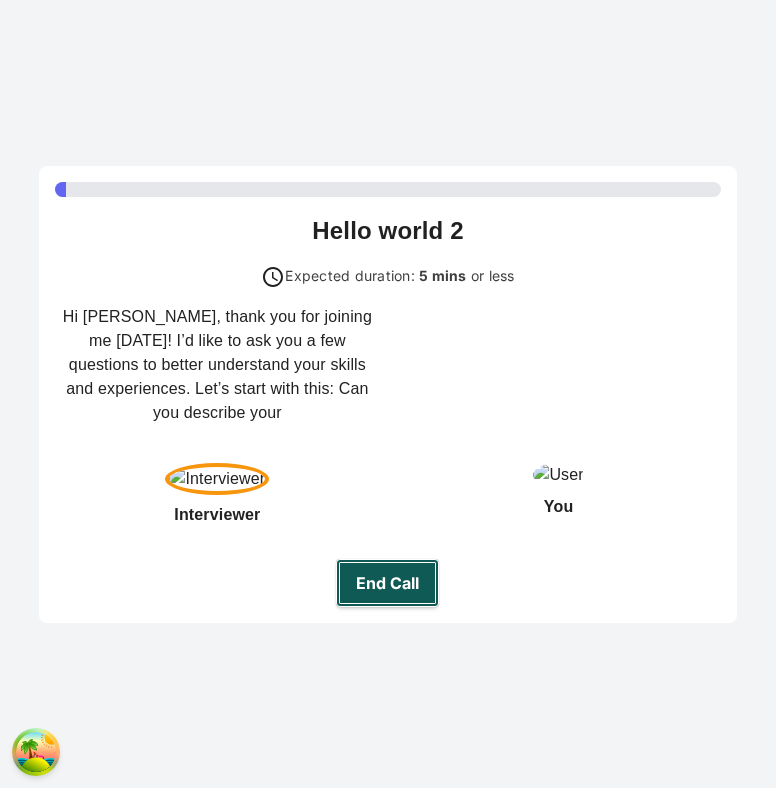click on "End Call" at bounding box center (387, 583) 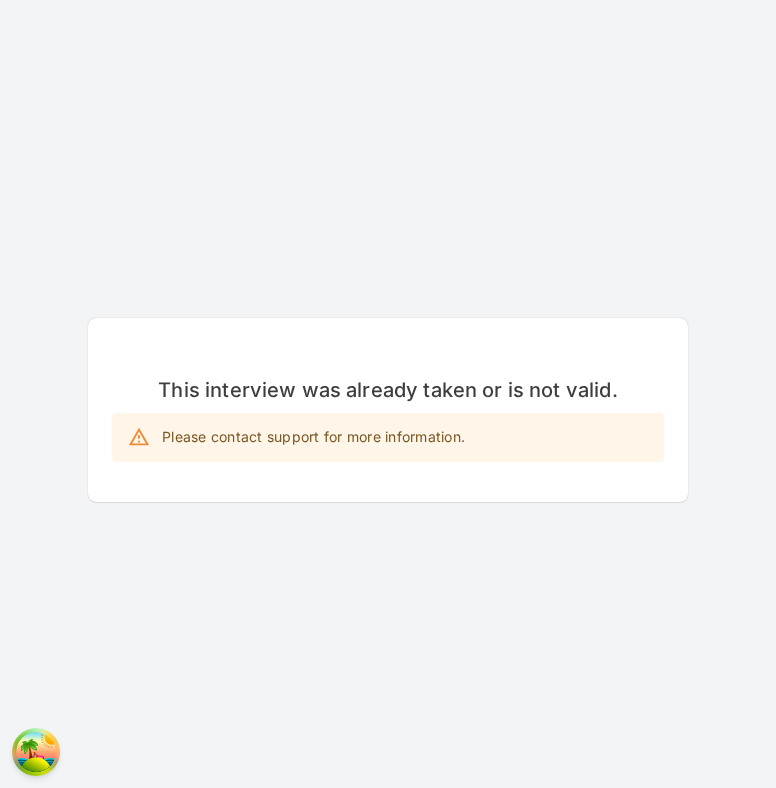 scroll, scrollTop: 0, scrollLeft: 0, axis: both 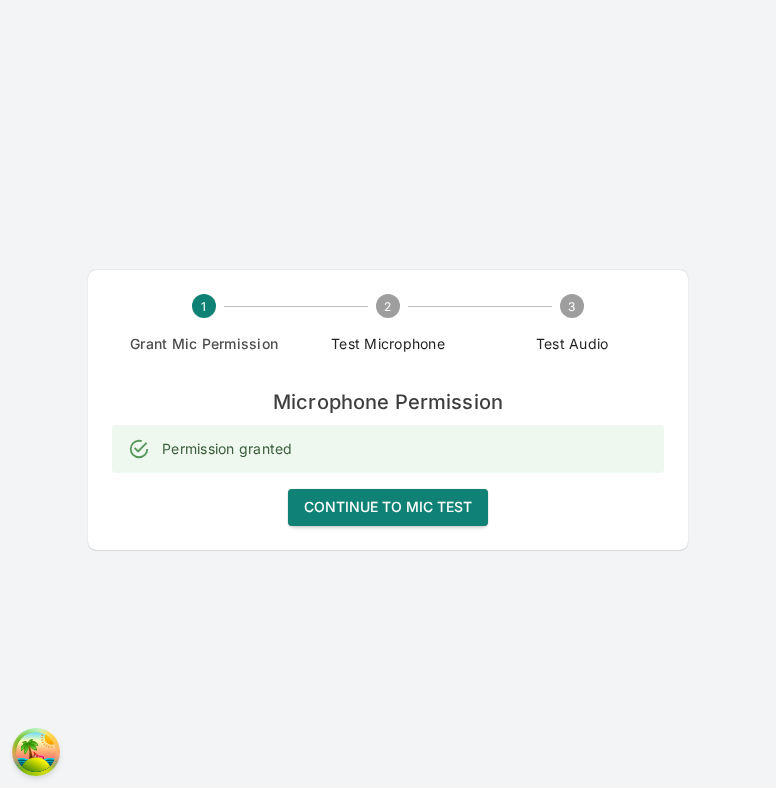 click on "Continue to Mic Test" at bounding box center (388, 507) 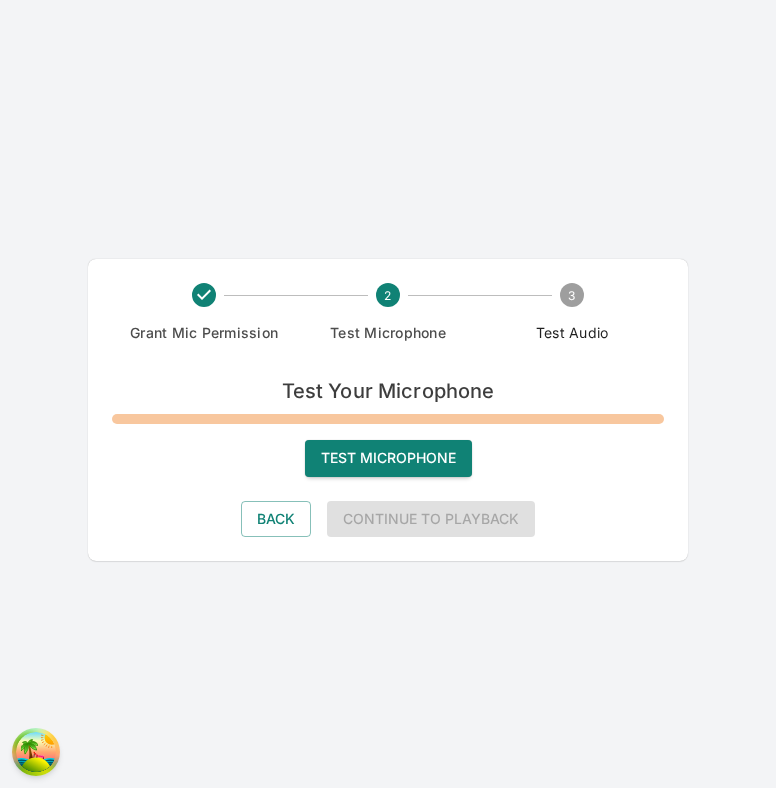 click on "Test Microphone" at bounding box center (388, 458) 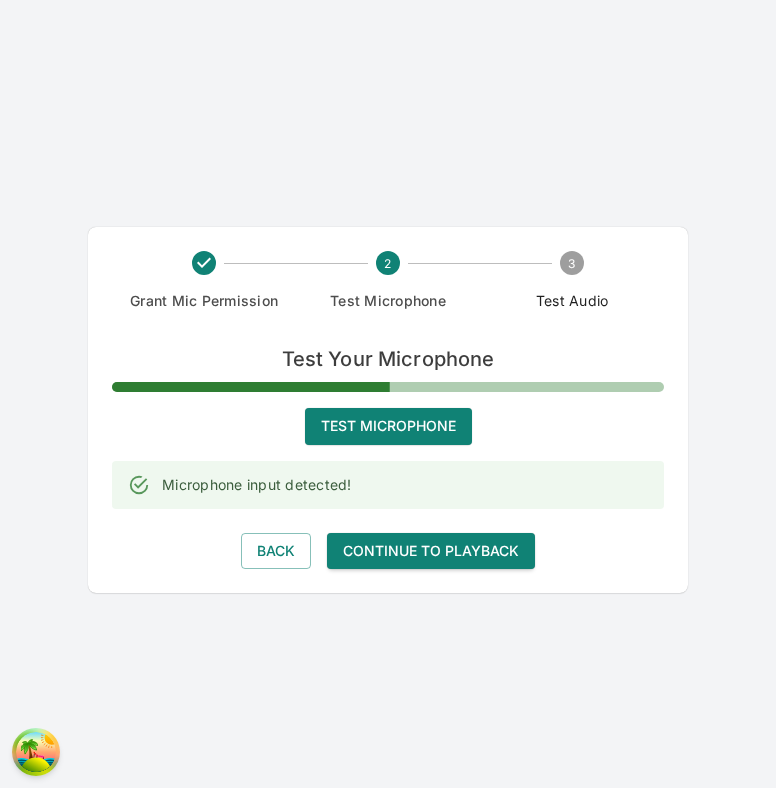 click on "Continue to Playback" at bounding box center [431, 551] 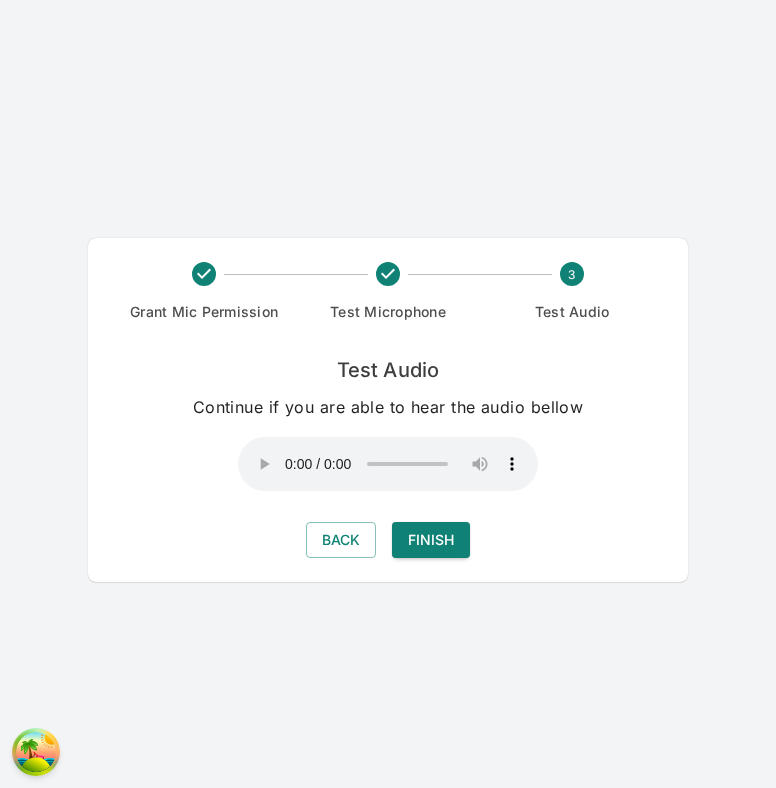 click on "Finish" at bounding box center [431, 540] 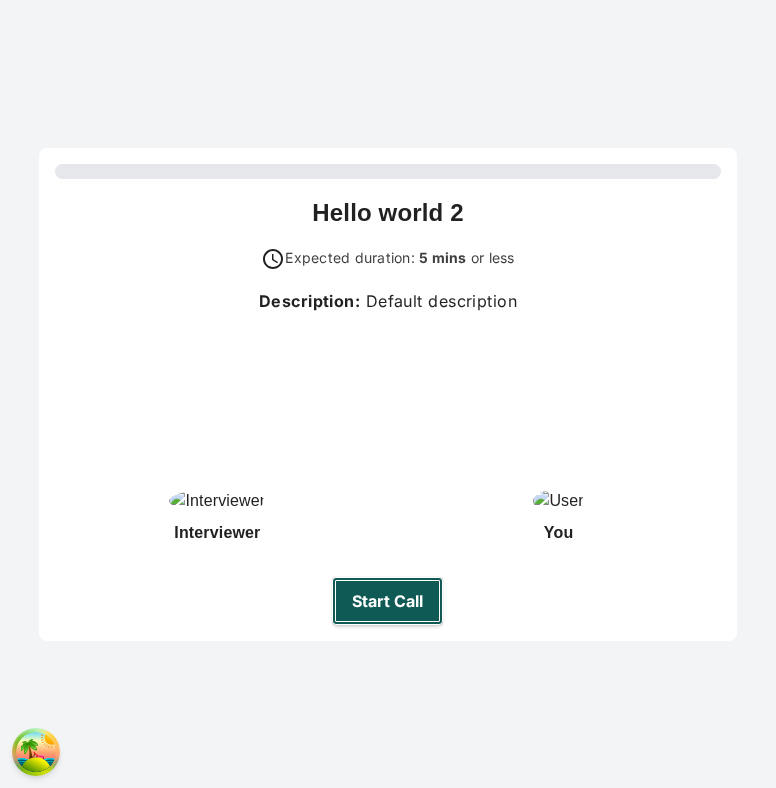 click on "Start Call" at bounding box center [387, 601] 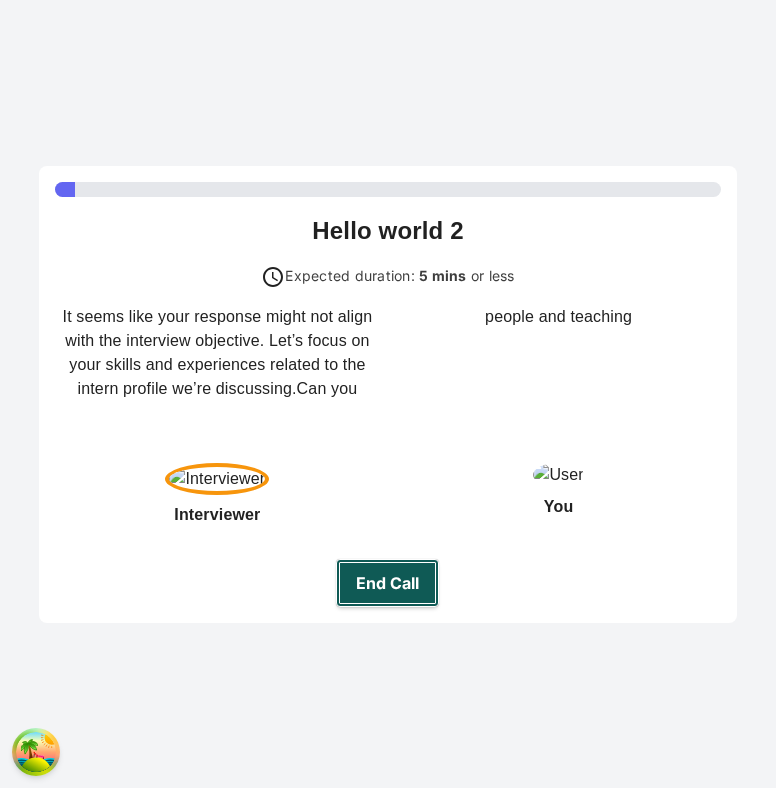 click on "End Call" at bounding box center [387, 583] 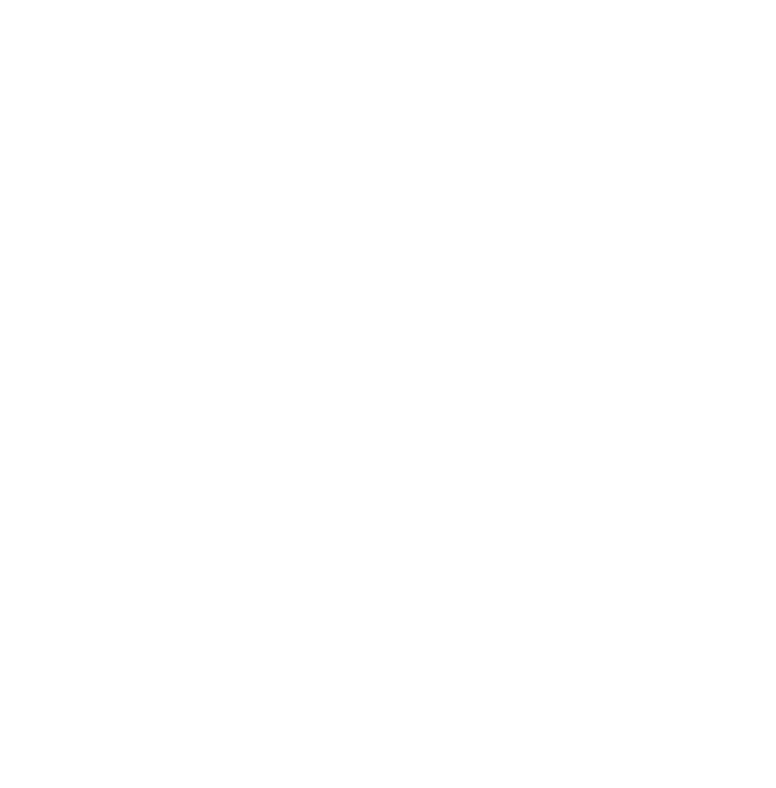 scroll, scrollTop: 0, scrollLeft: 0, axis: both 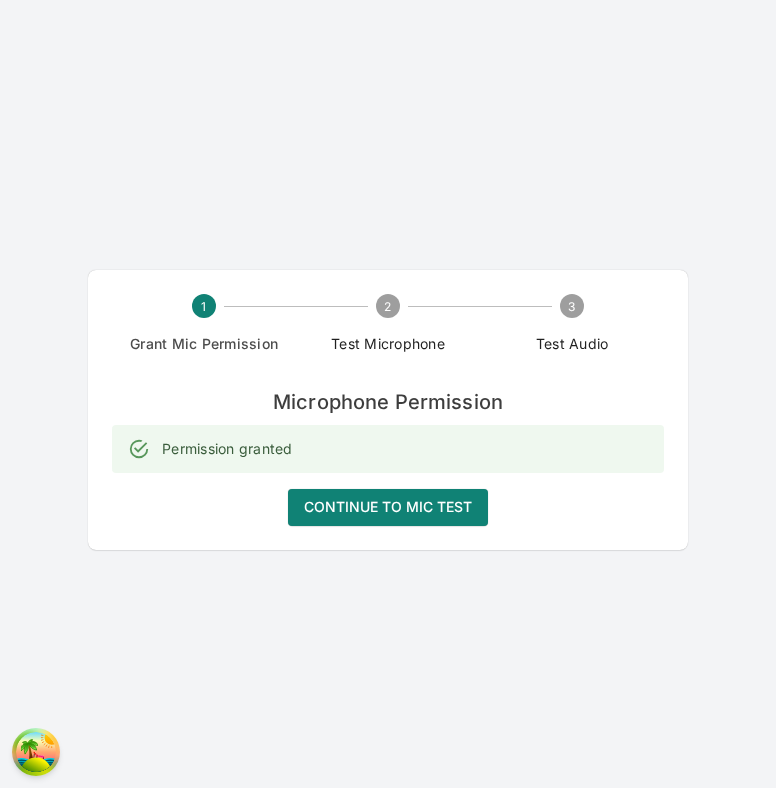 click on "1 Grant Mic Permission 2 Test Microphone 3 Test Audio Microphone Permission Permission granted Continue to Mic Test" at bounding box center [388, 410] 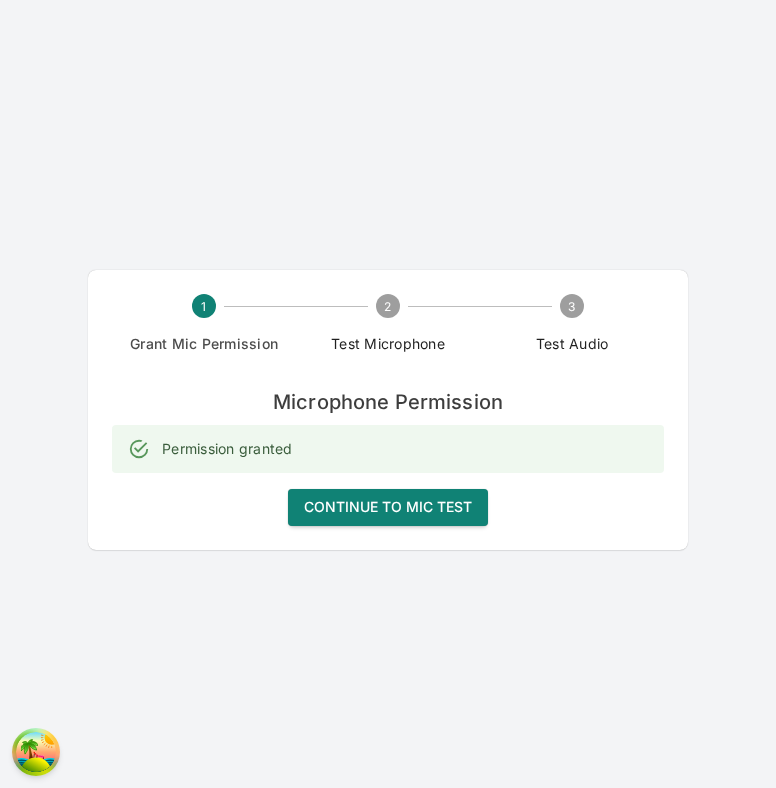 click on "Continue to Mic Test" at bounding box center (388, 507) 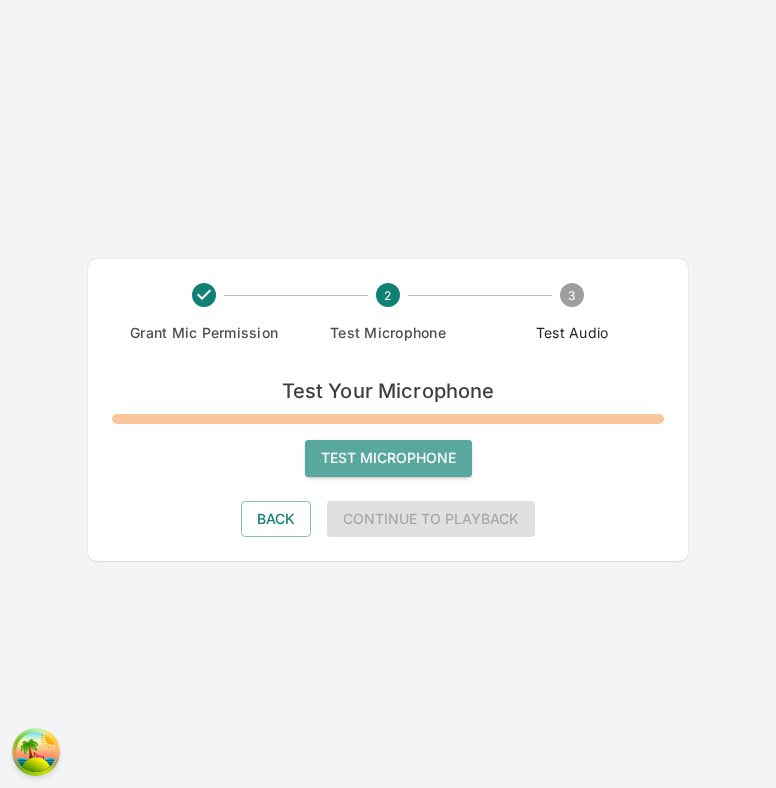 click on "Test Microphone" at bounding box center (388, 458) 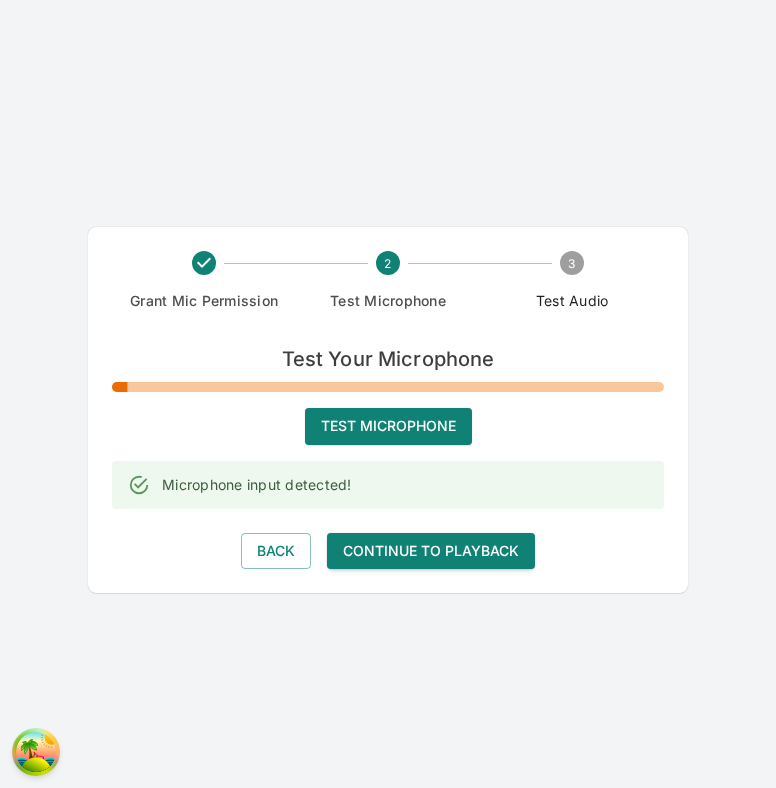 click on "Continue to Playback" at bounding box center (431, 551) 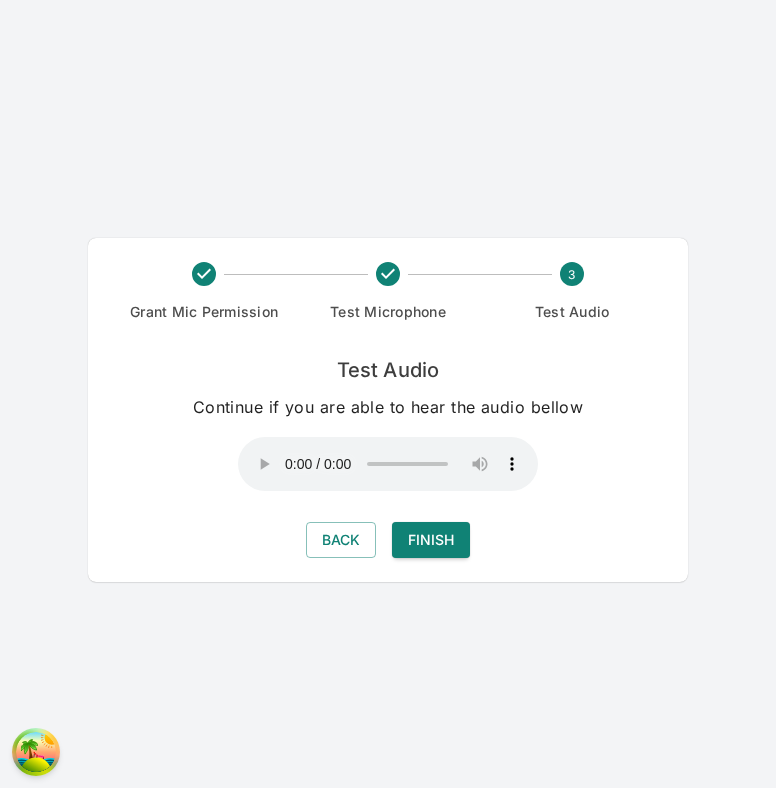 click on "Finish" at bounding box center [431, 540] 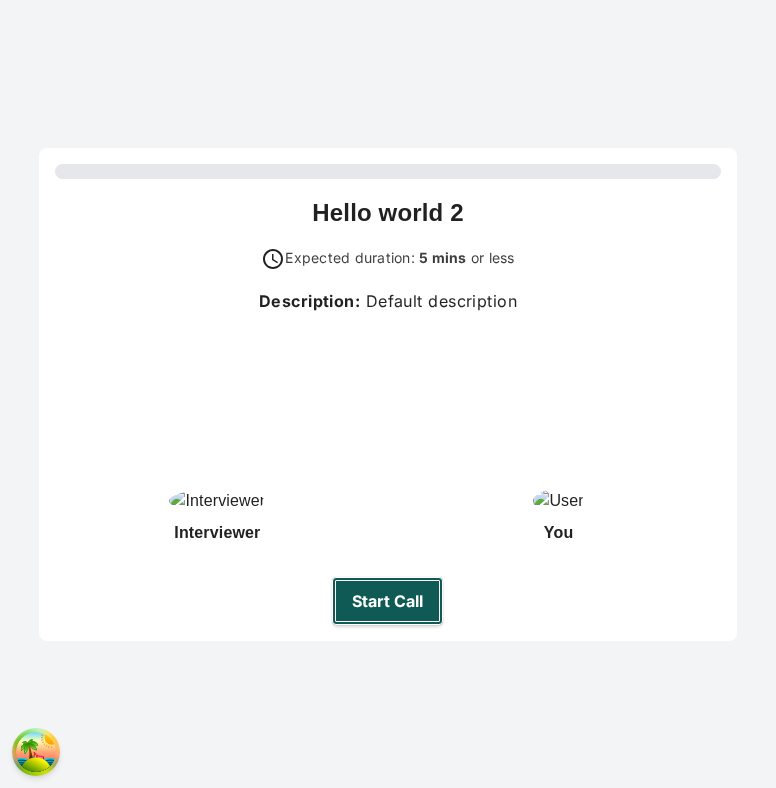 click on "Start Call" at bounding box center (387, 601) 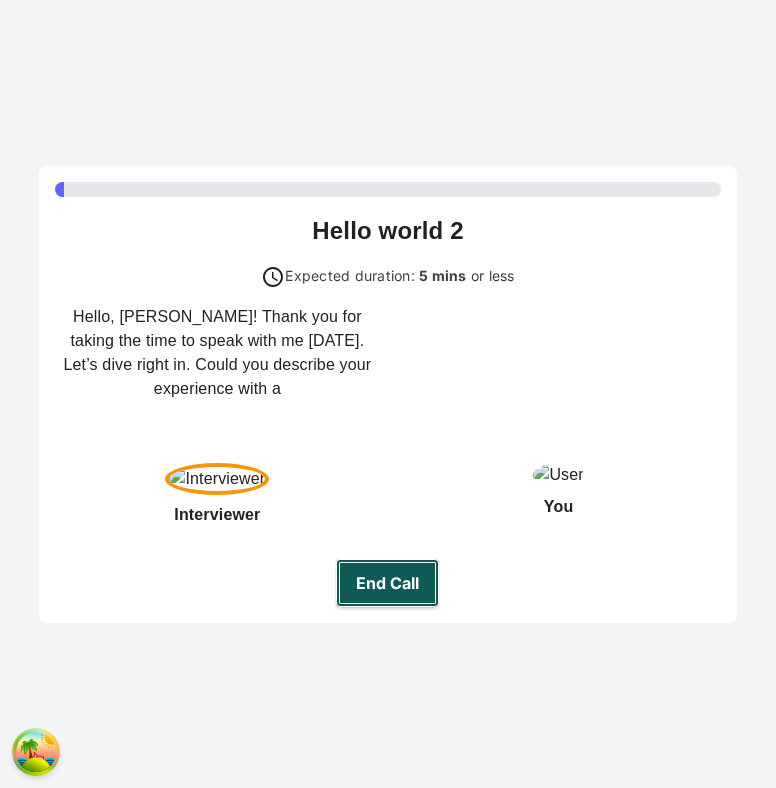 click on "End Call" at bounding box center [387, 583] 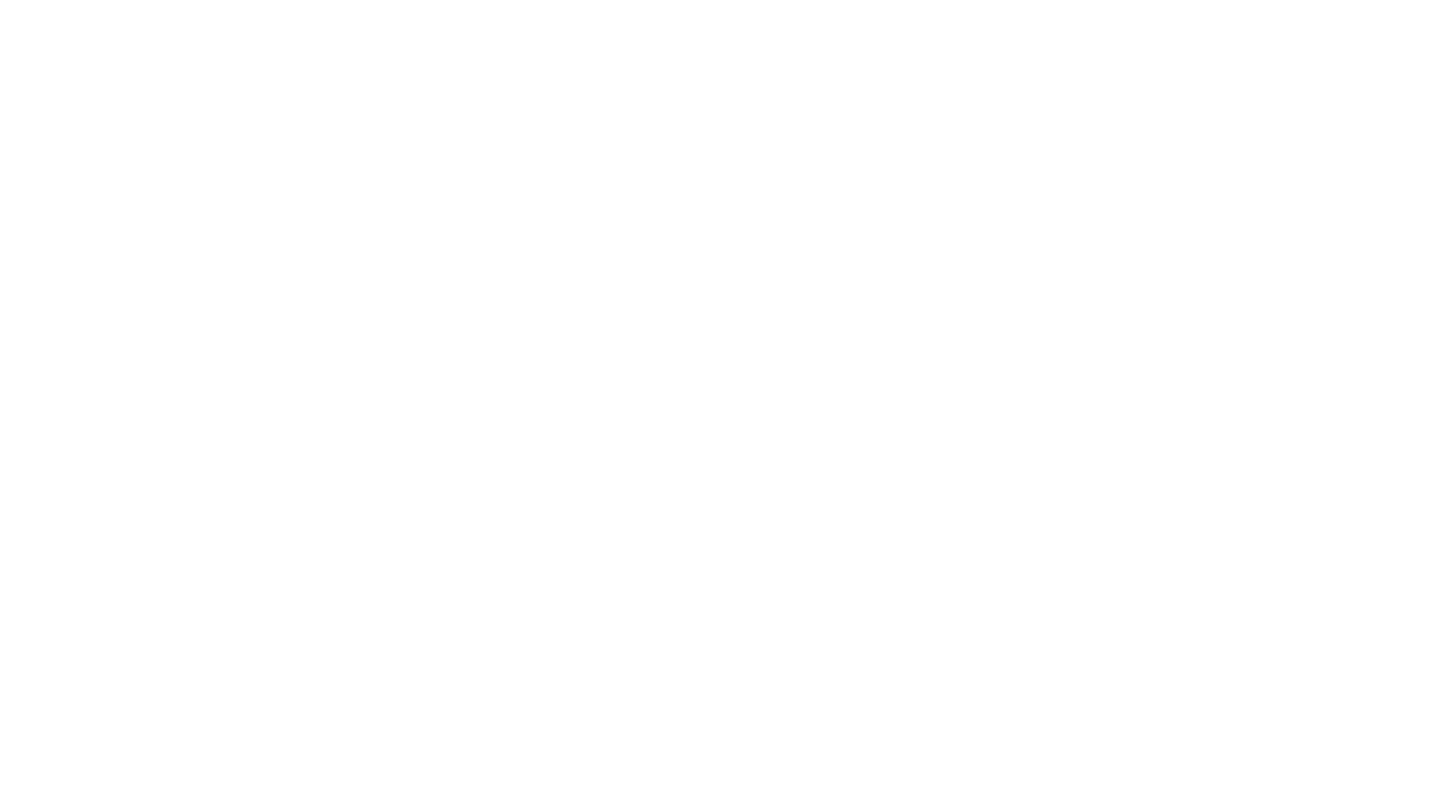 scroll, scrollTop: 0, scrollLeft: 0, axis: both 